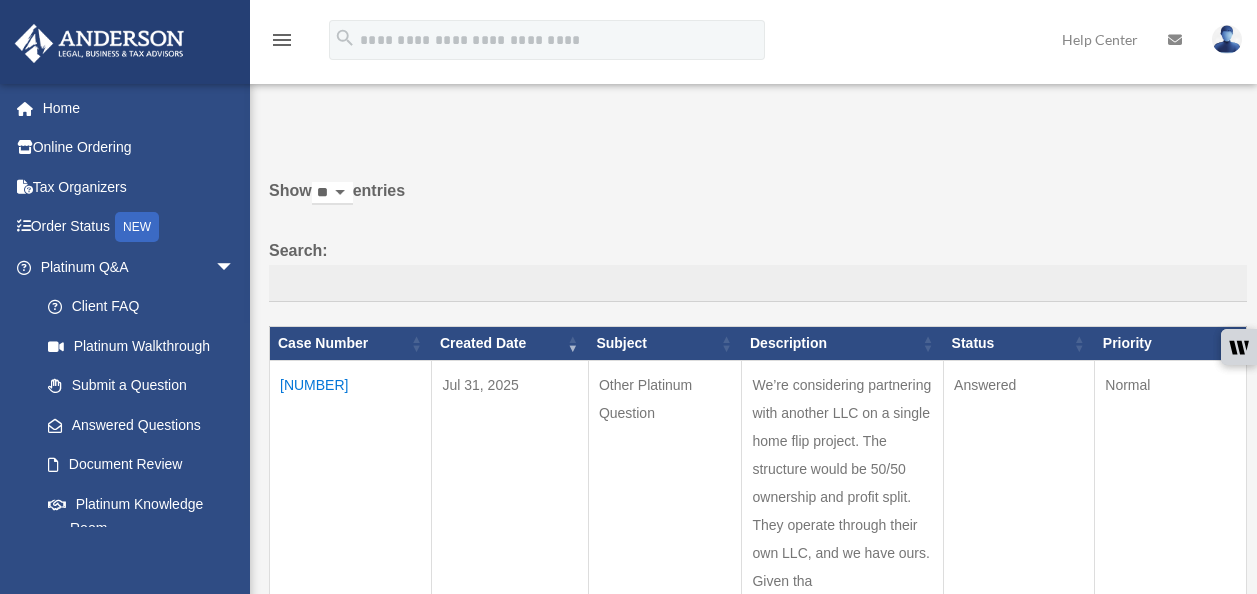 scroll, scrollTop: 0, scrollLeft: 0, axis: both 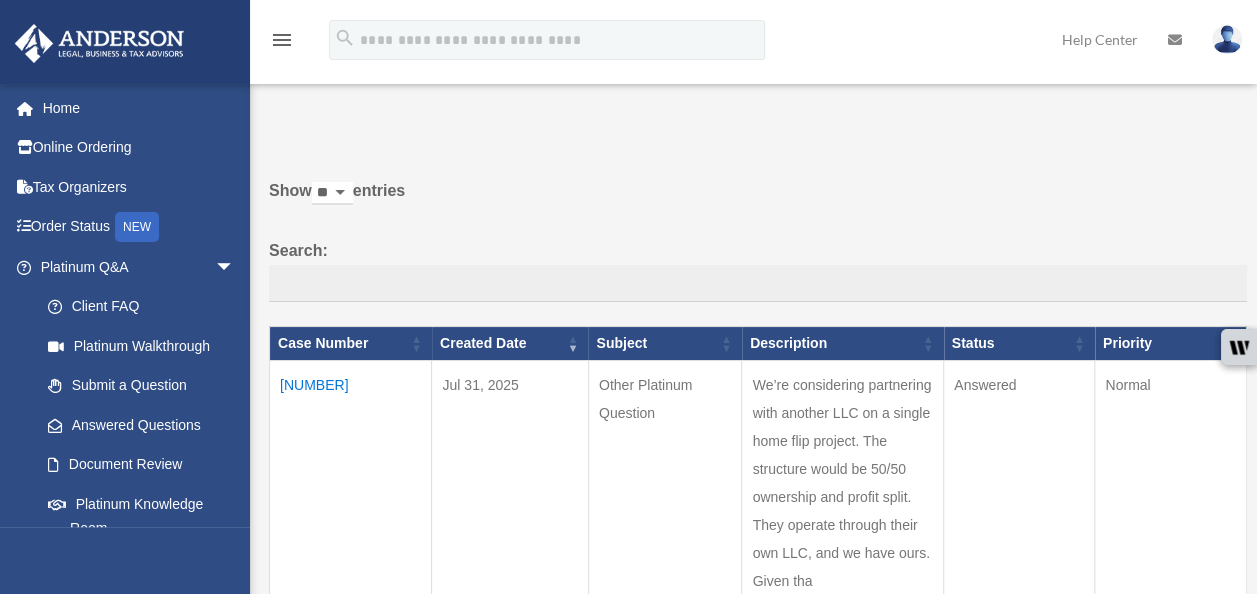 click at bounding box center [1227, 39] 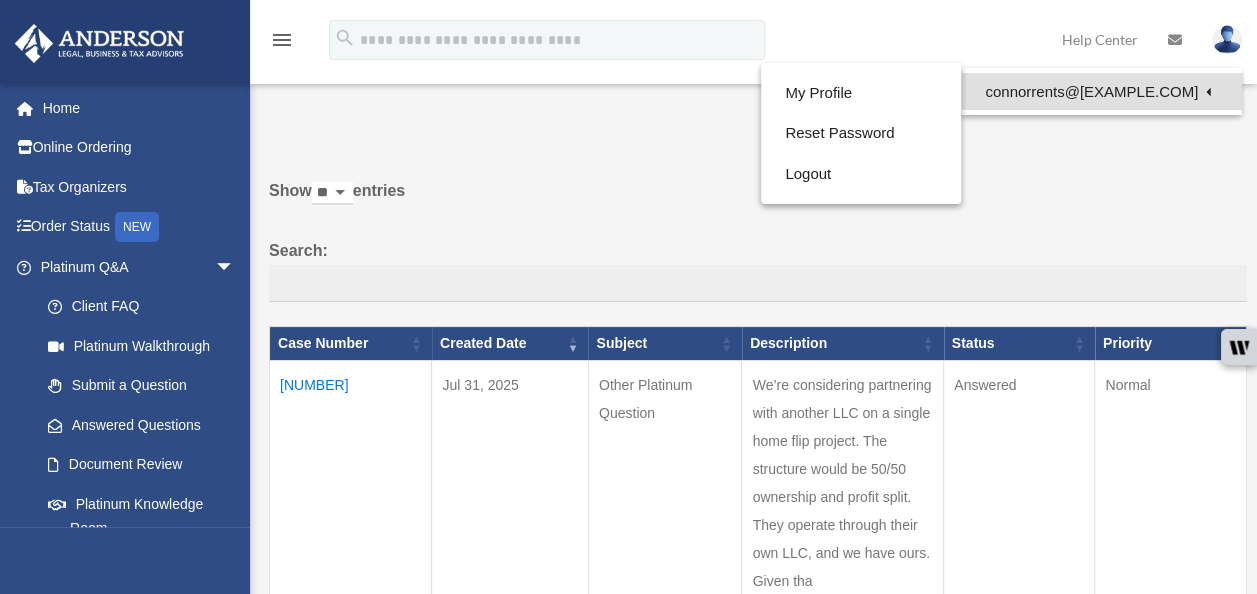 click on "connorrents@[EXAMPLE.COM]" at bounding box center (1101, 91) 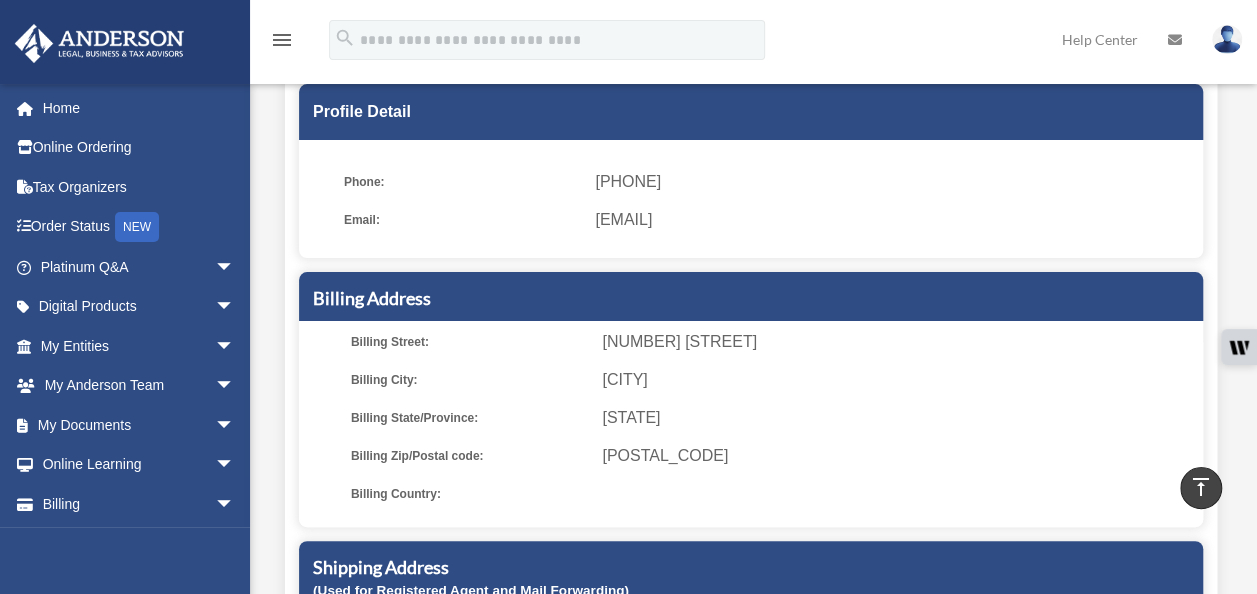 scroll, scrollTop: 0, scrollLeft: 0, axis: both 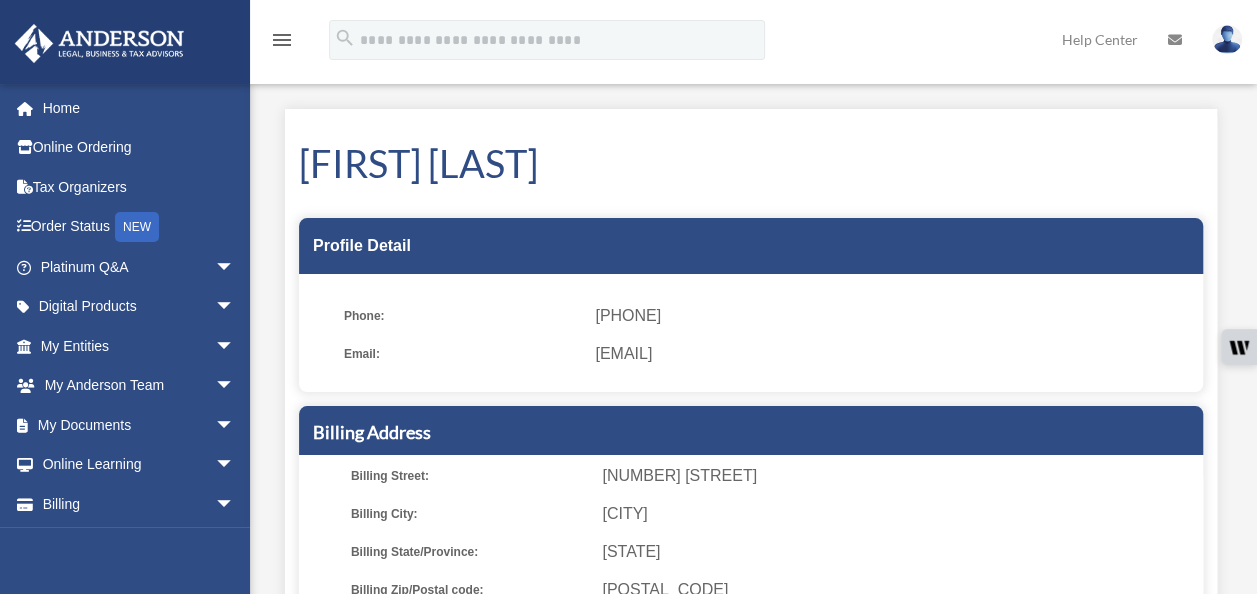 click at bounding box center (1227, 39) 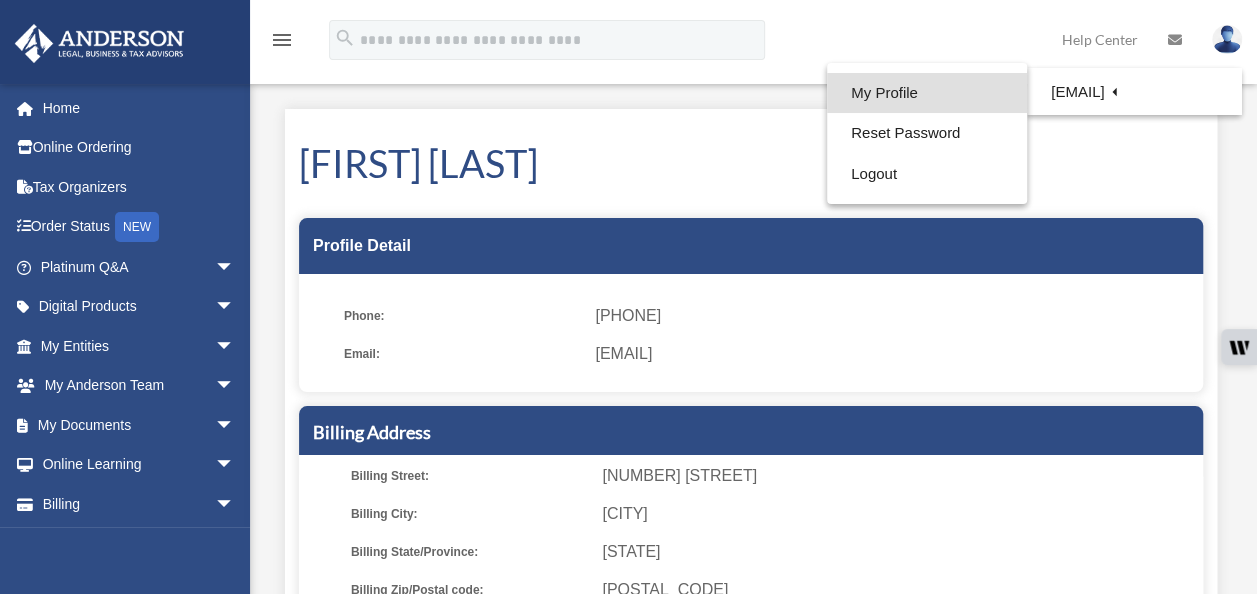 click on "My Profile" at bounding box center (927, 93) 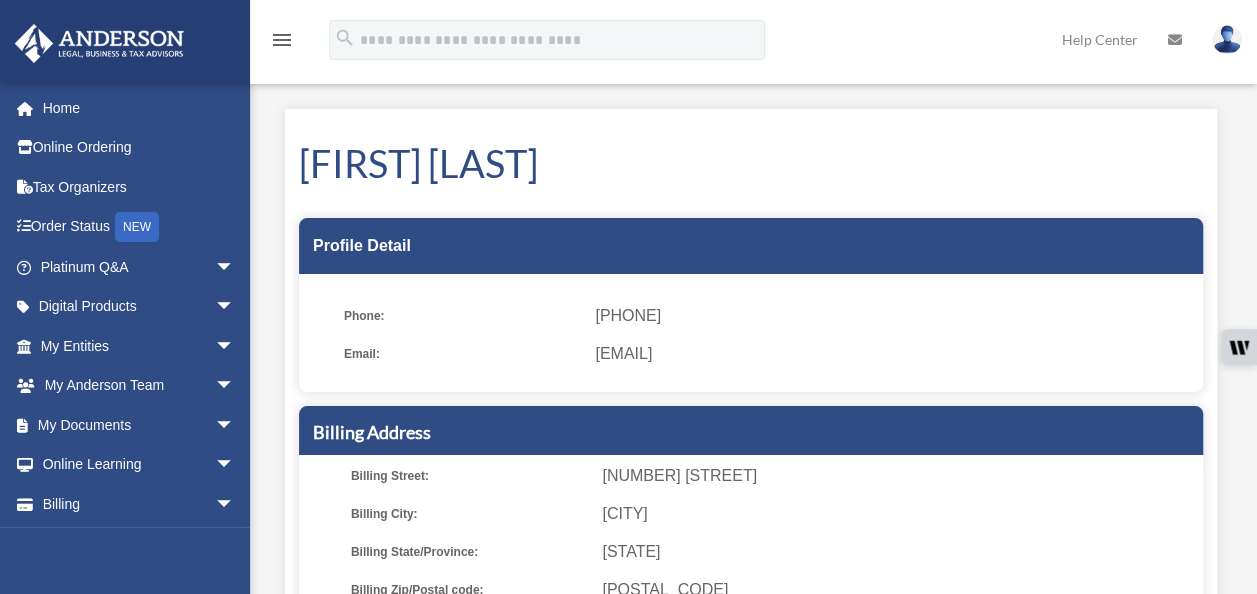 scroll, scrollTop: 32, scrollLeft: 0, axis: vertical 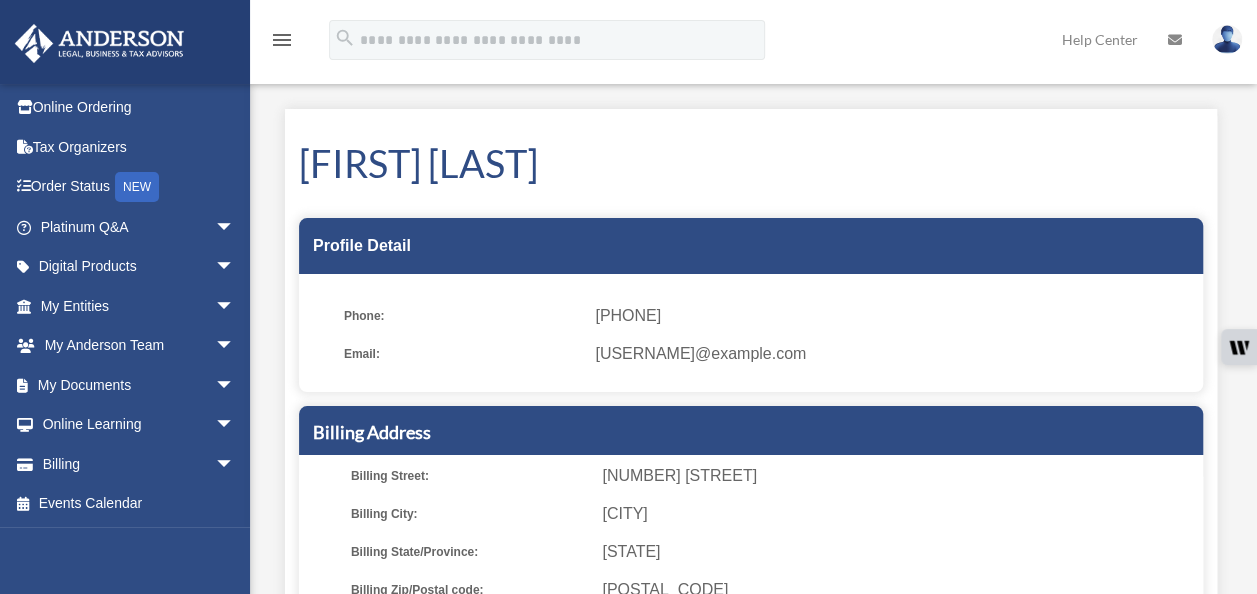 click on "menu" at bounding box center (282, 40) 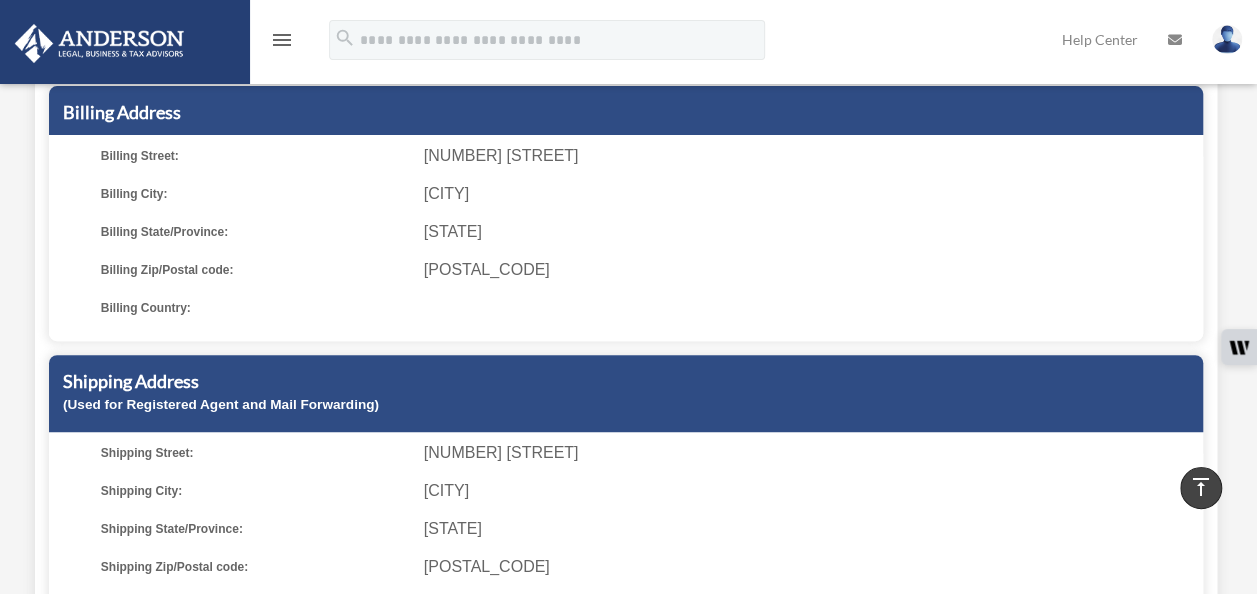 scroll, scrollTop: 0, scrollLeft: 0, axis: both 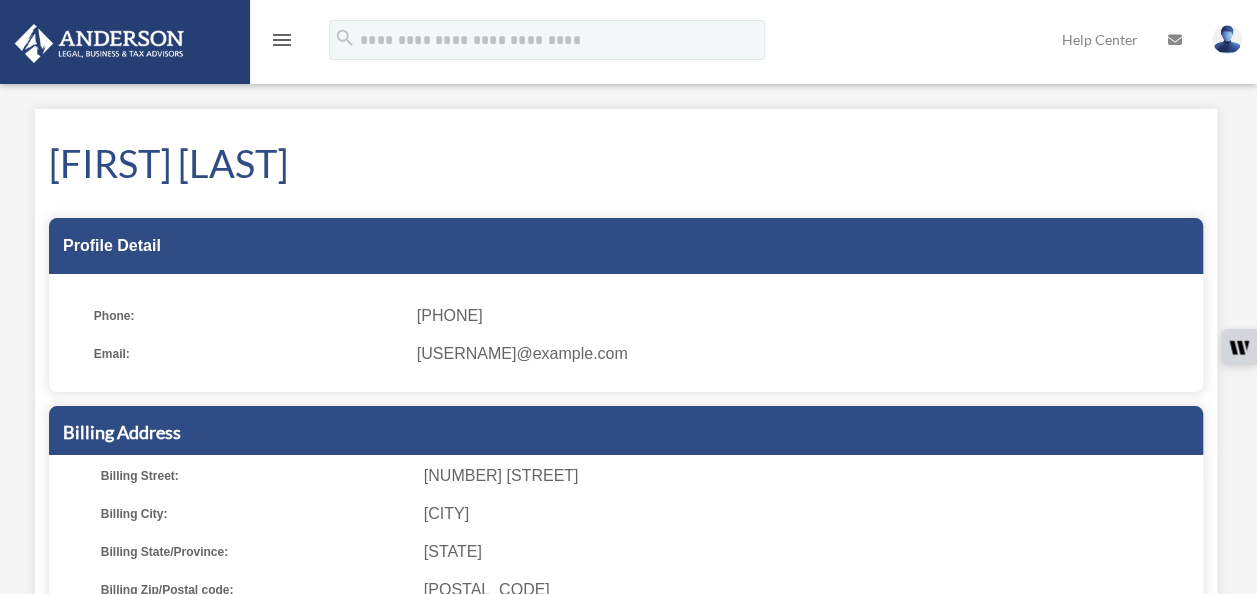 click on "menu" at bounding box center [282, 40] 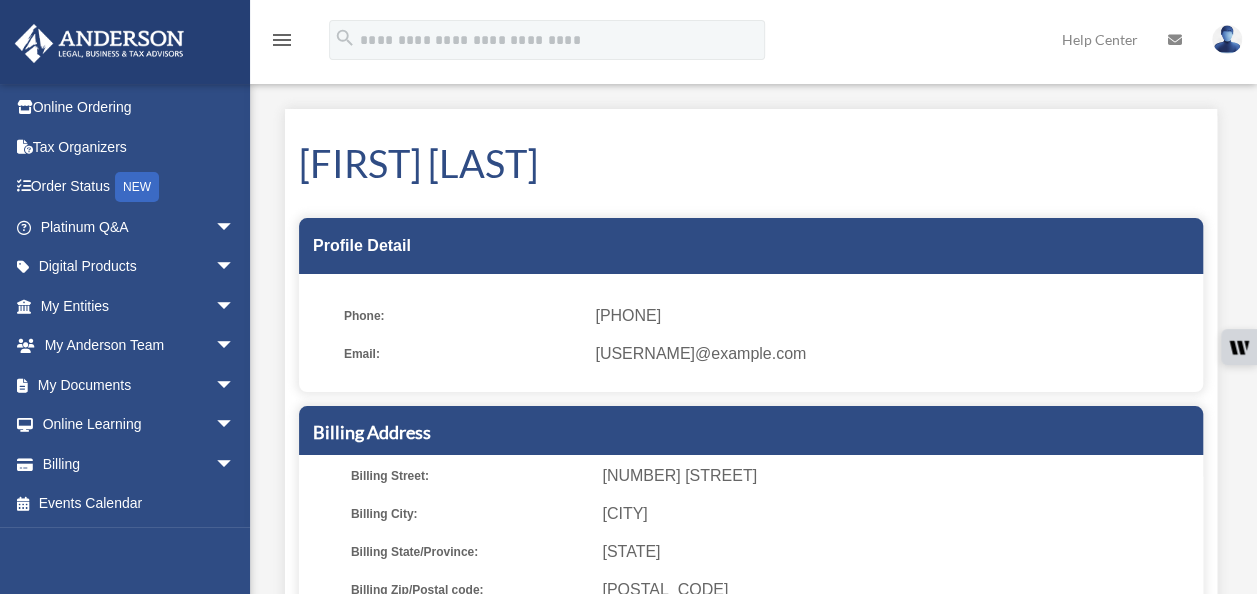 click at bounding box center [99, 43] 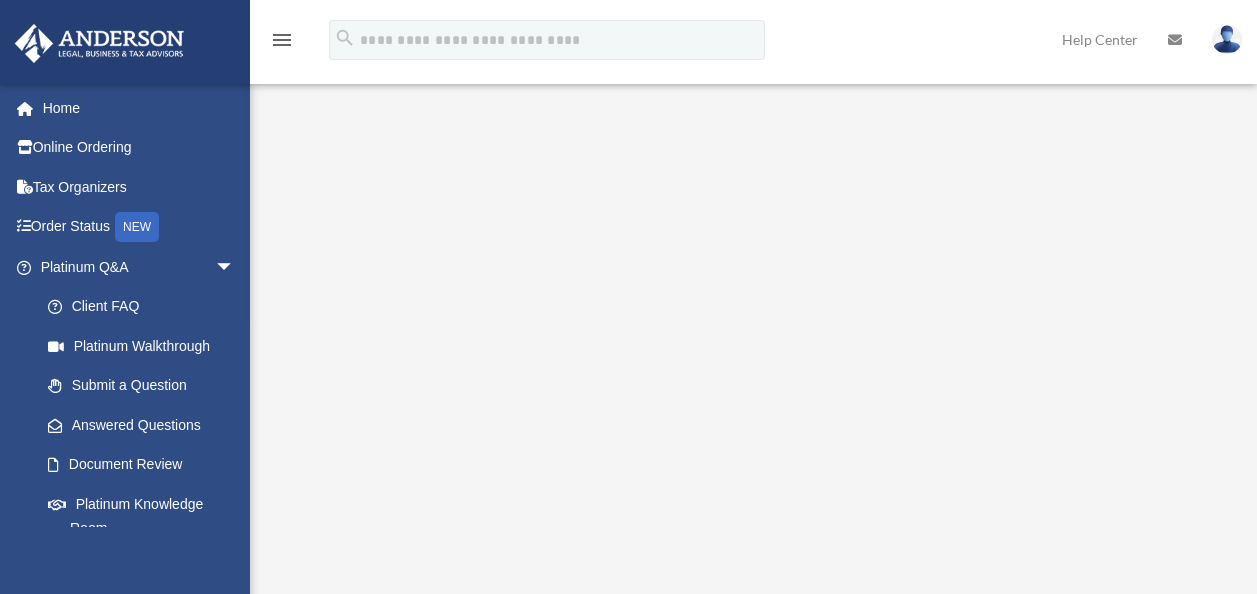 scroll, scrollTop: 0, scrollLeft: 0, axis: both 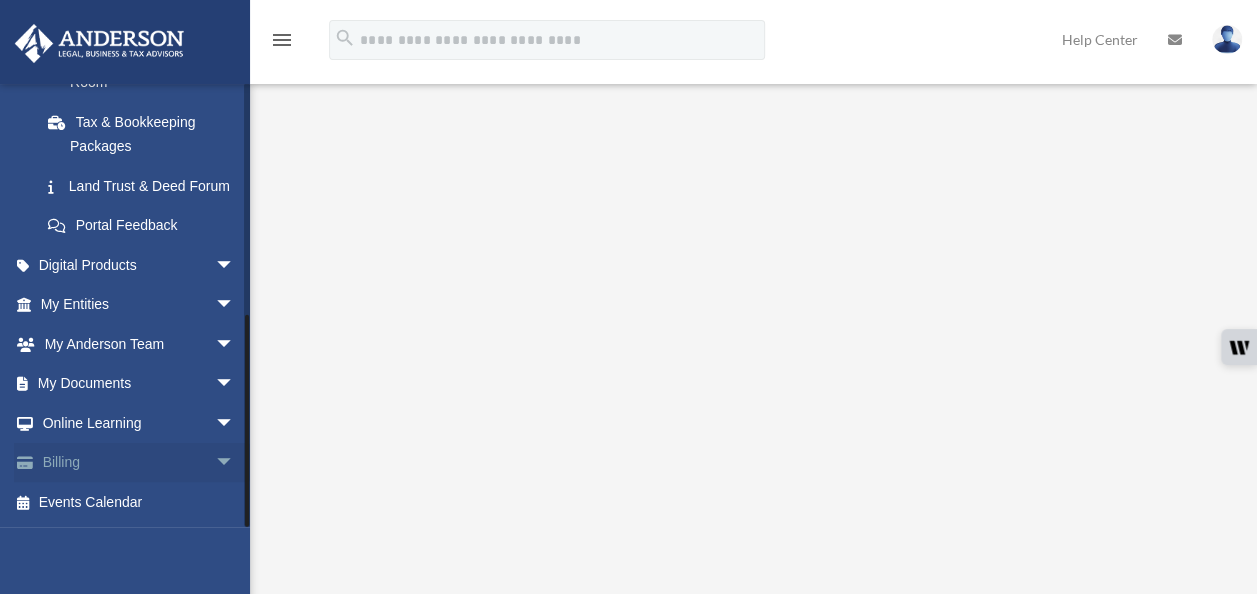 click on "Billing arrow_drop_down" at bounding box center [139, 463] 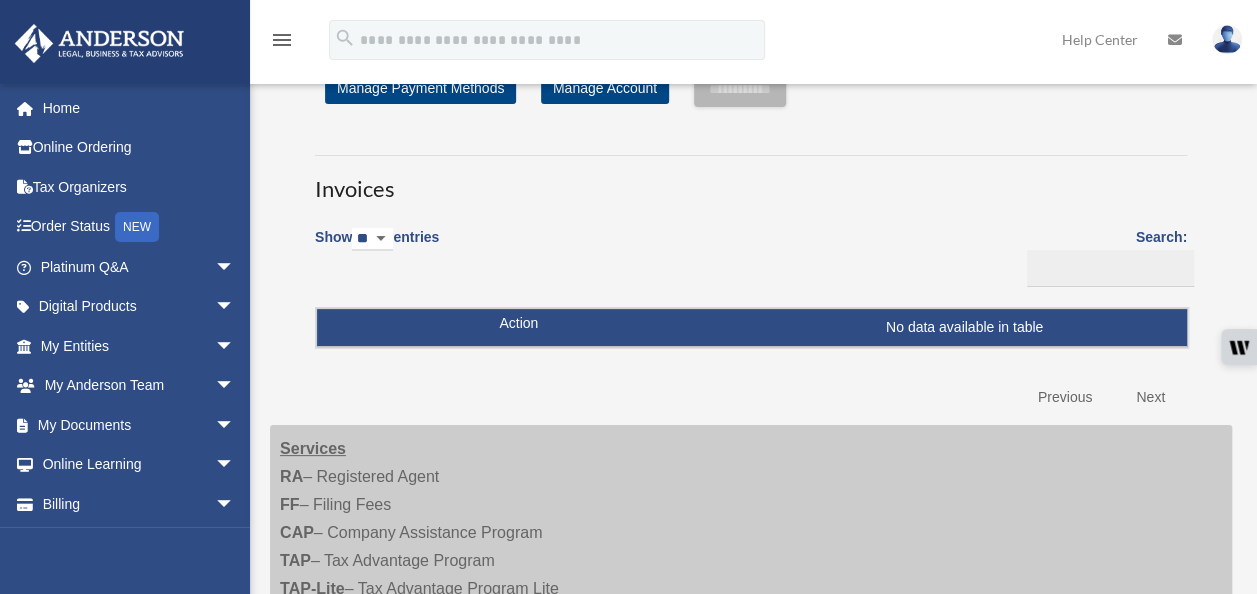 scroll, scrollTop: 0, scrollLeft: 0, axis: both 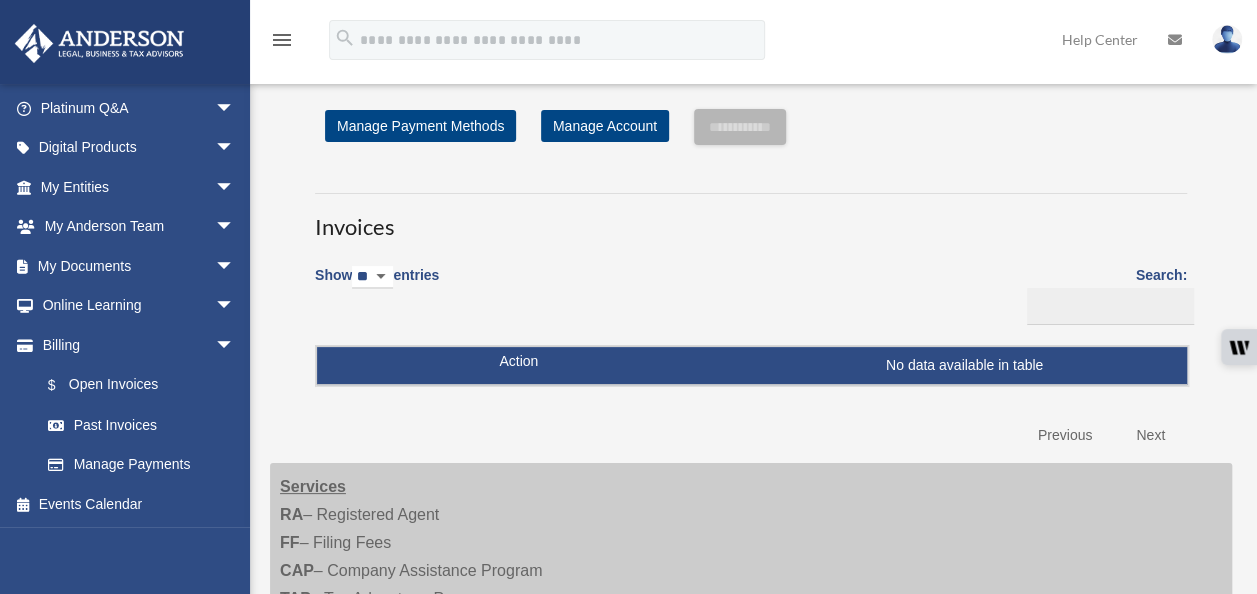 click at bounding box center (1227, 39) 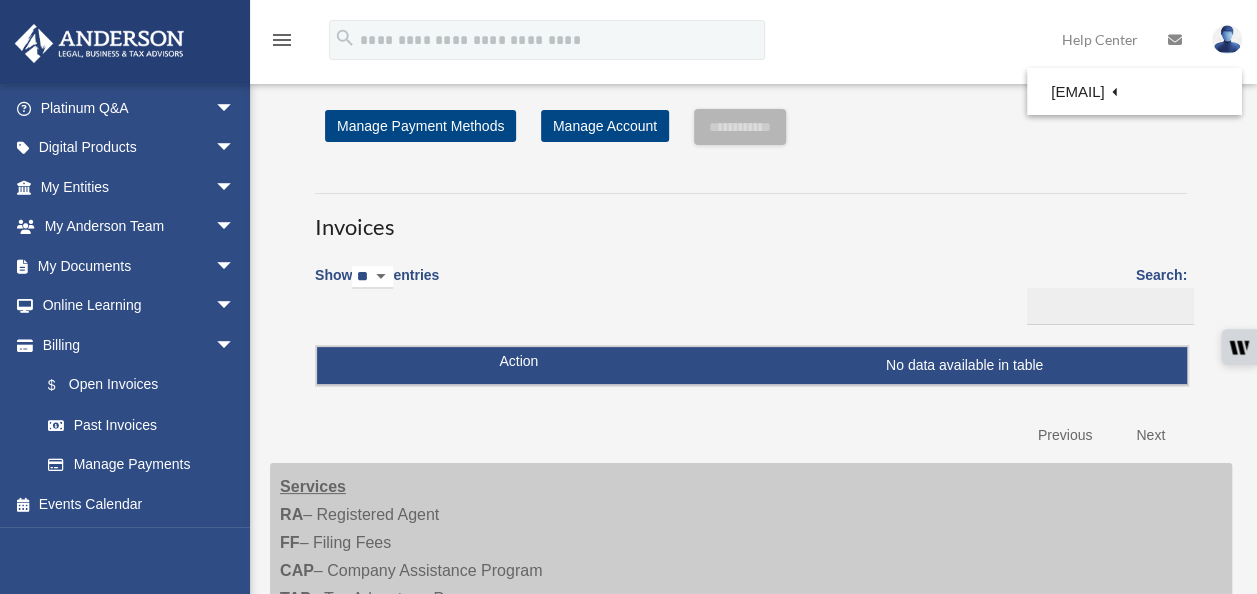 click at bounding box center [99, 43] 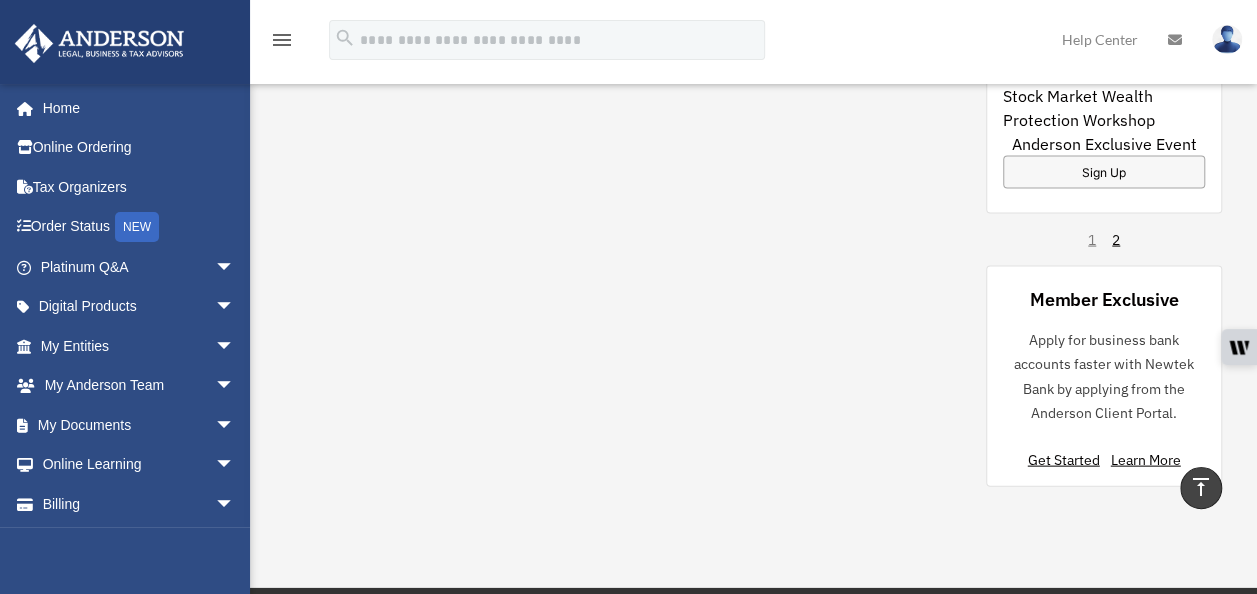 scroll, scrollTop: 1634, scrollLeft: 0, axis: vertical 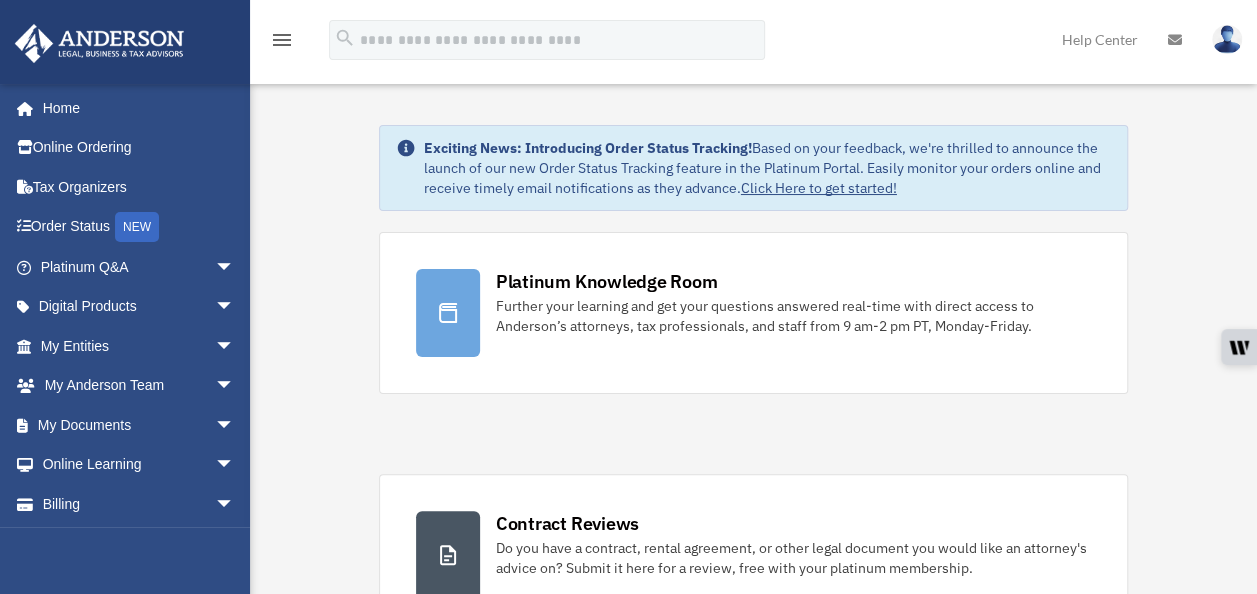 click at bounding box center [1227, 39] 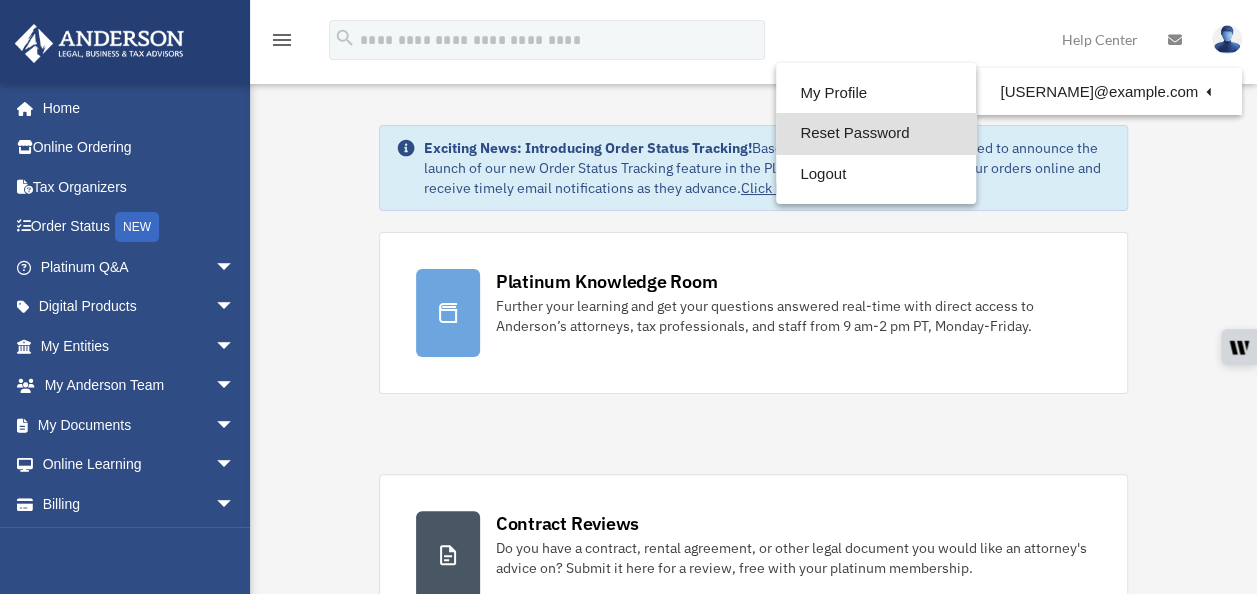 click on "Reset Password" at bounding box center (876, 133) 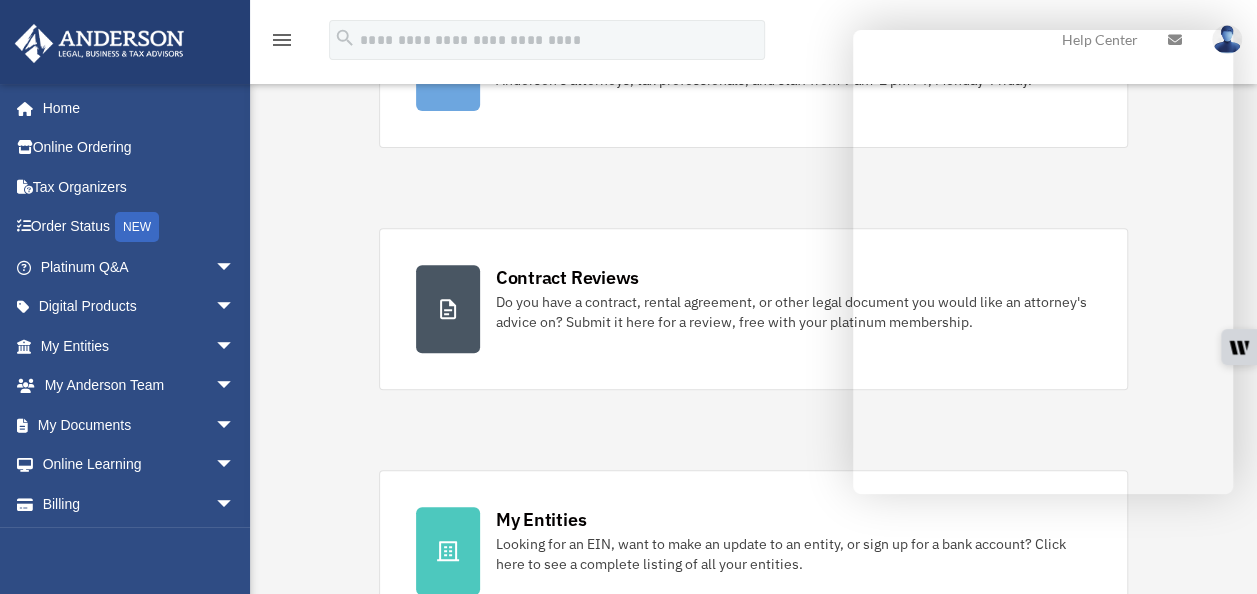 scroll, scrollTop: 247, scrollLeft: 0, axis: vertical 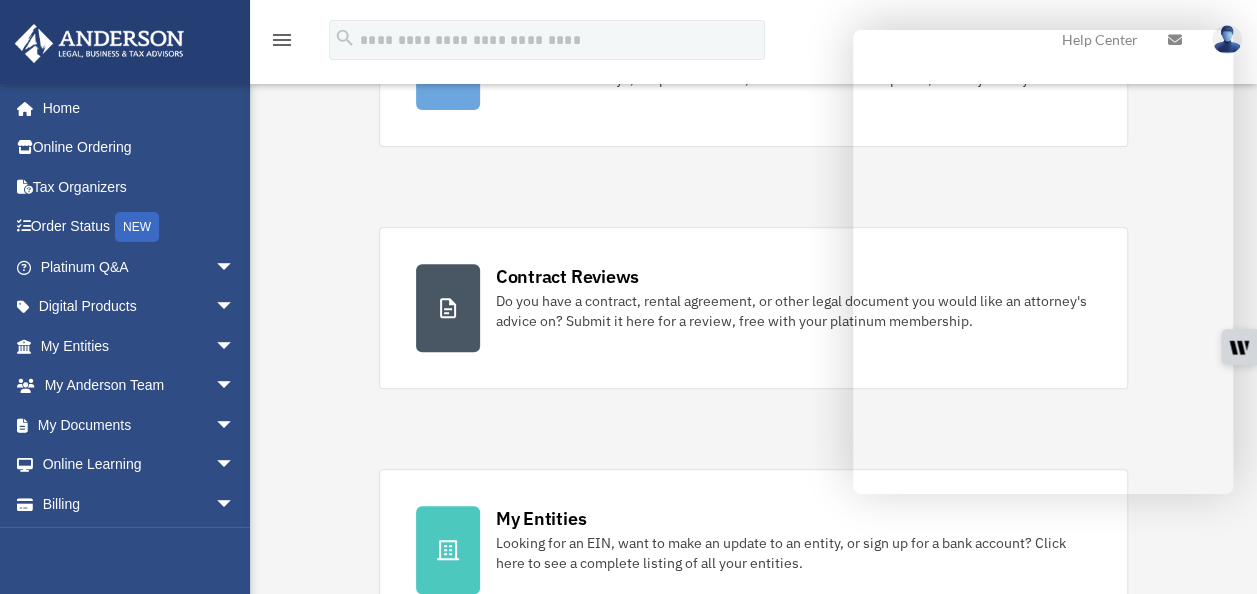 click on "Platinum Knowledge Room
Further your learning and get your questions answered real-time with direct access to Anderson’s attorneys, tax professionals, and staff from 9 am-2 pm PT, Monday-Friday.
Contract Reviews
Do you have a contract, rental agreement, or other legal document you would like an attorney's advice on?  Submit it here for a  review, free with your platinum membership." at bounding box center [754, 429] 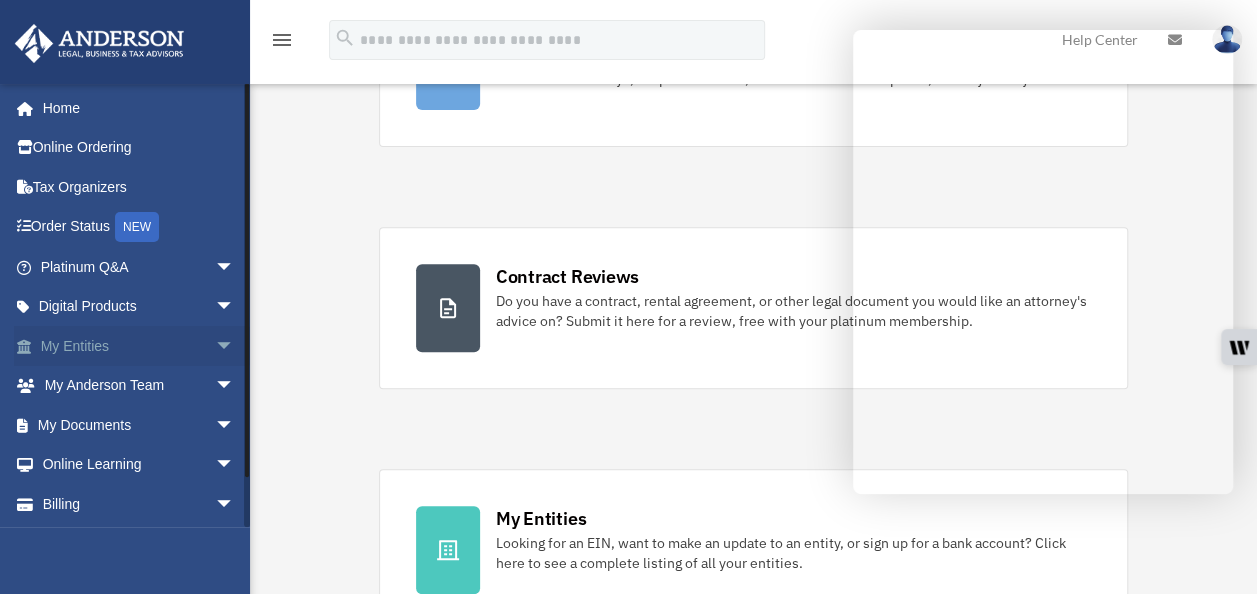 click on "My Entities arrow_drop_down" at bounding box center [139, 346] 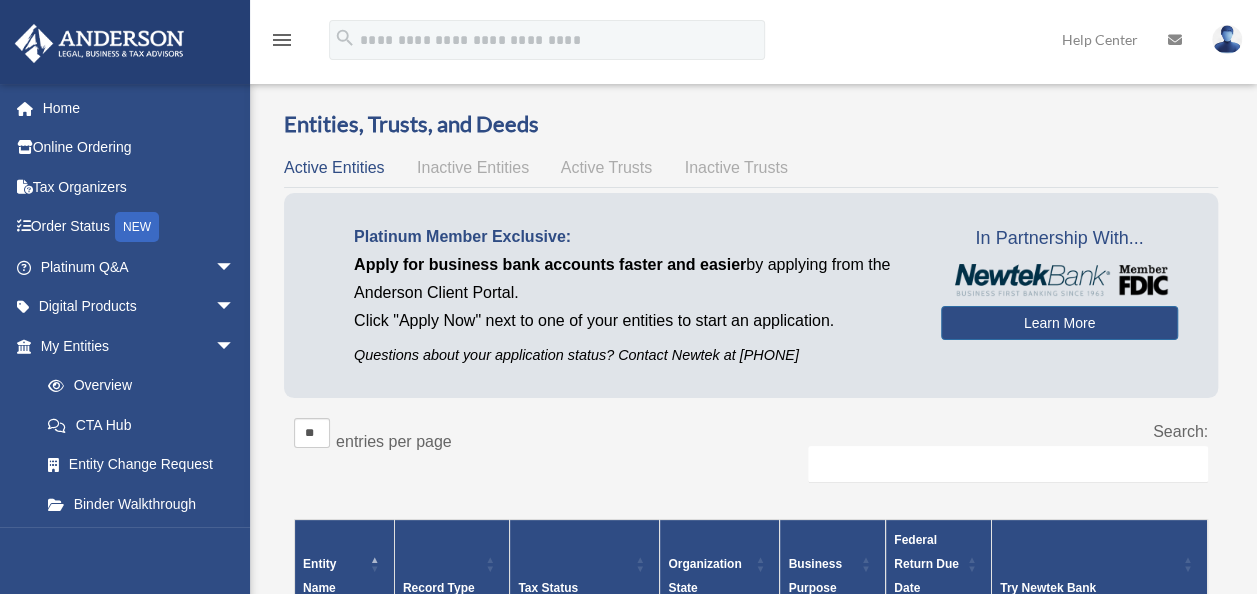 scroll, scrollTop: 106, scrollLeft: 0, axis: vertical 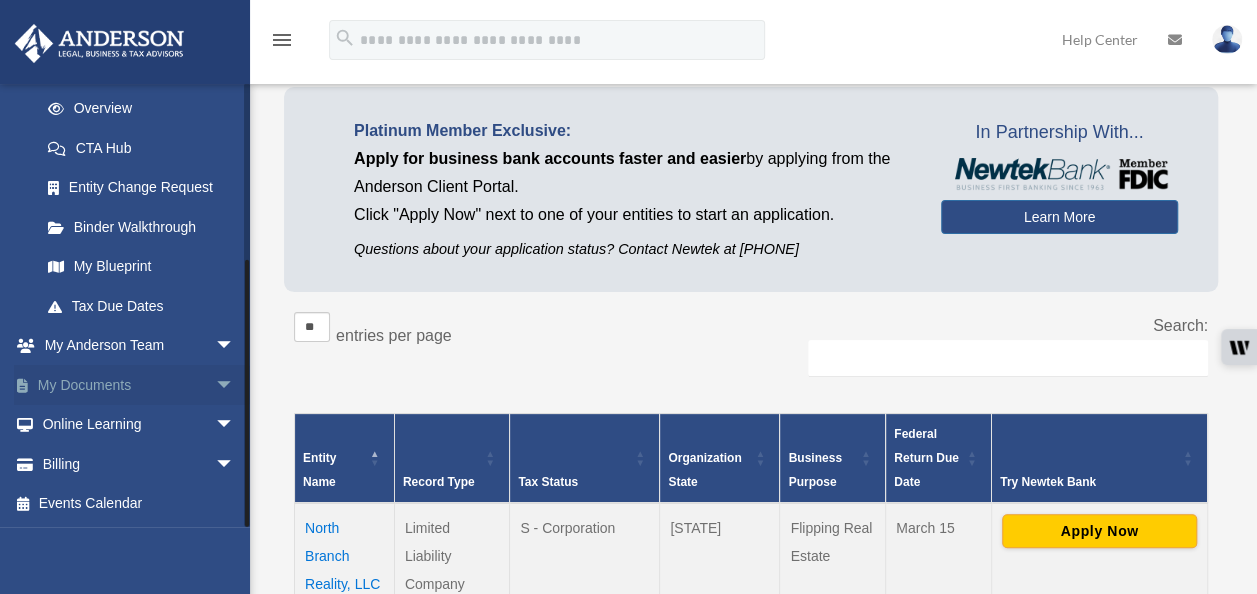 click on "arrow_drop_down" at bounding box center [235, 385] 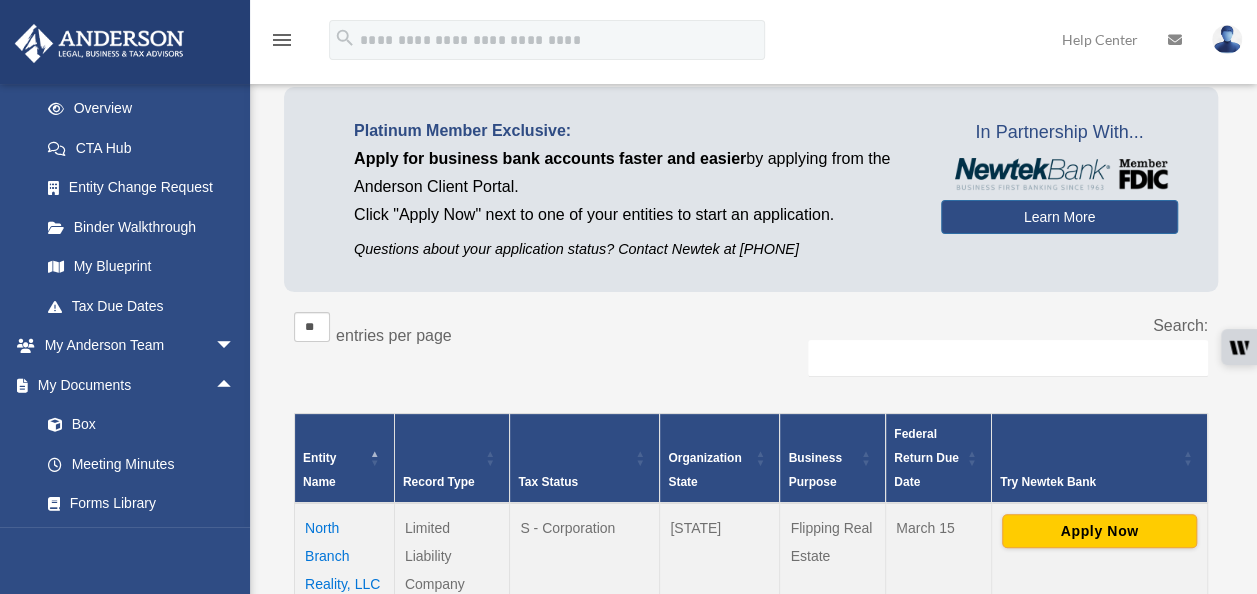 scroll, scrollTop: 248, scrollLeft: 0, axis: vertical 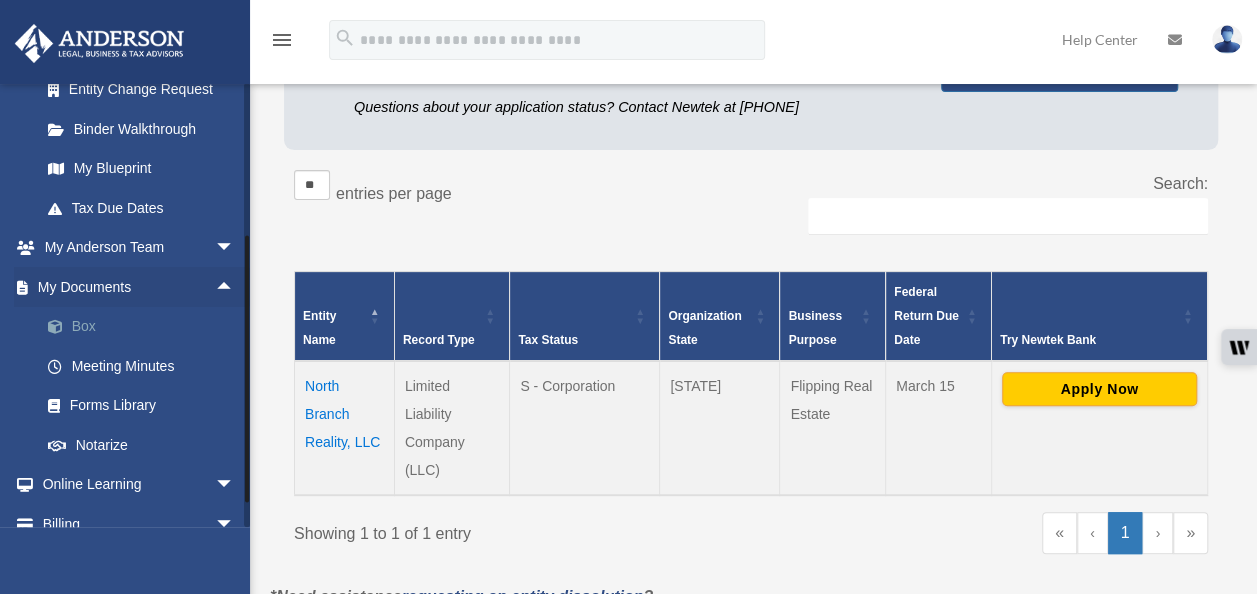 click on "Box" at bounding box center [146, 327] 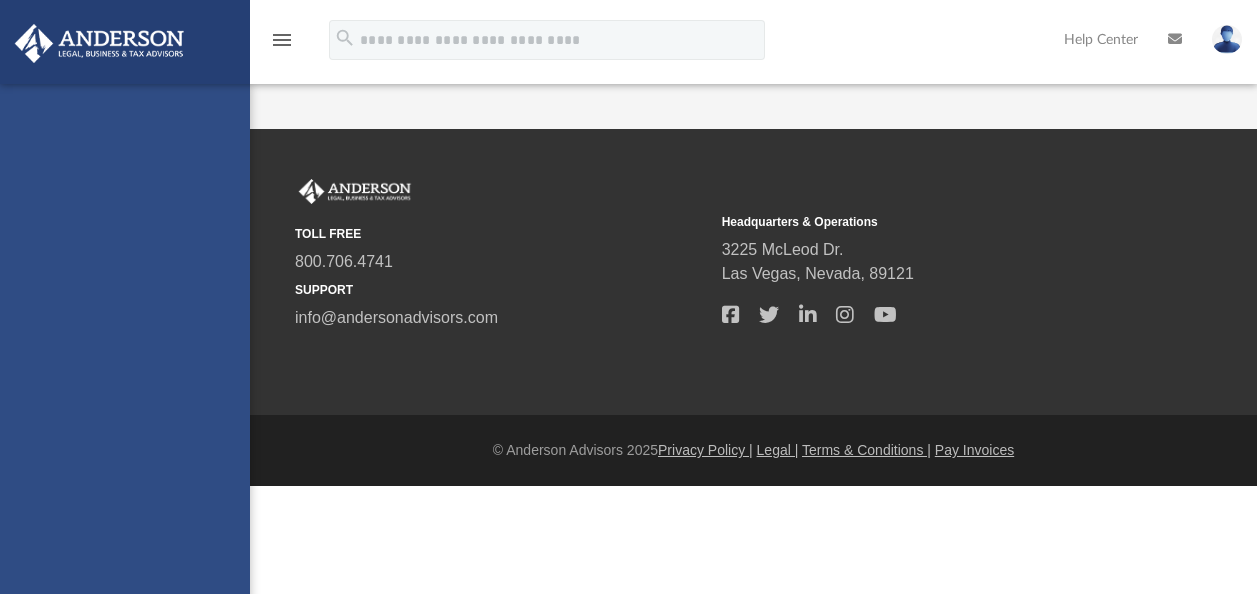 scroll, scrollTop: 0, scrollLeft: 0, axis: both 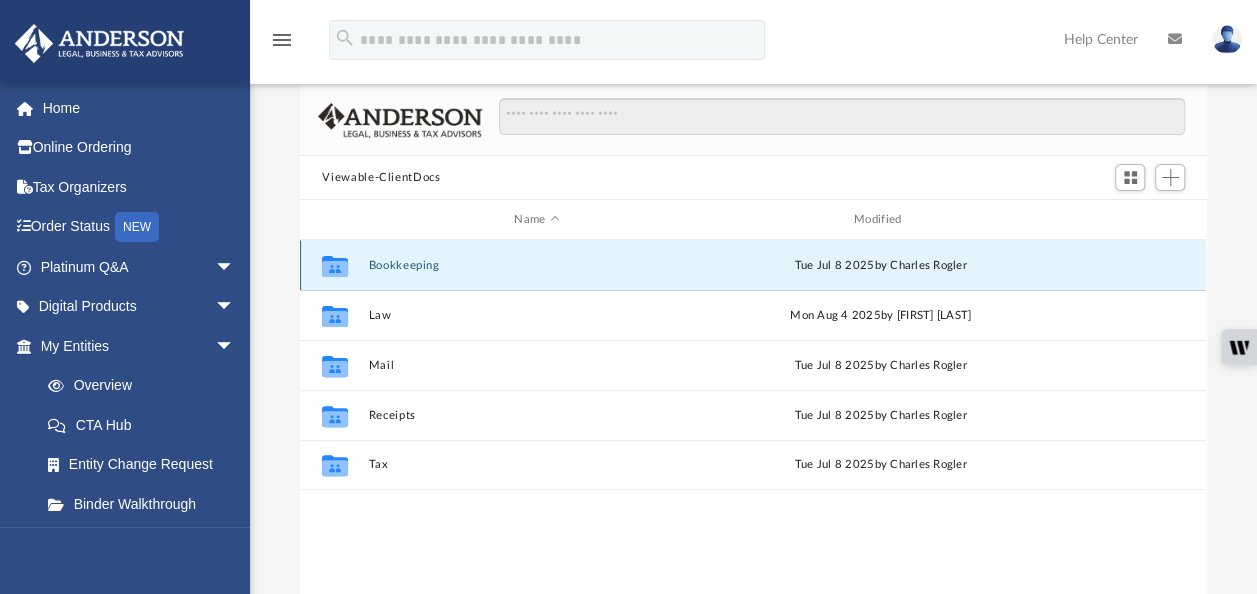 click on "Bookkeeping" at bounding box center [537, 265] 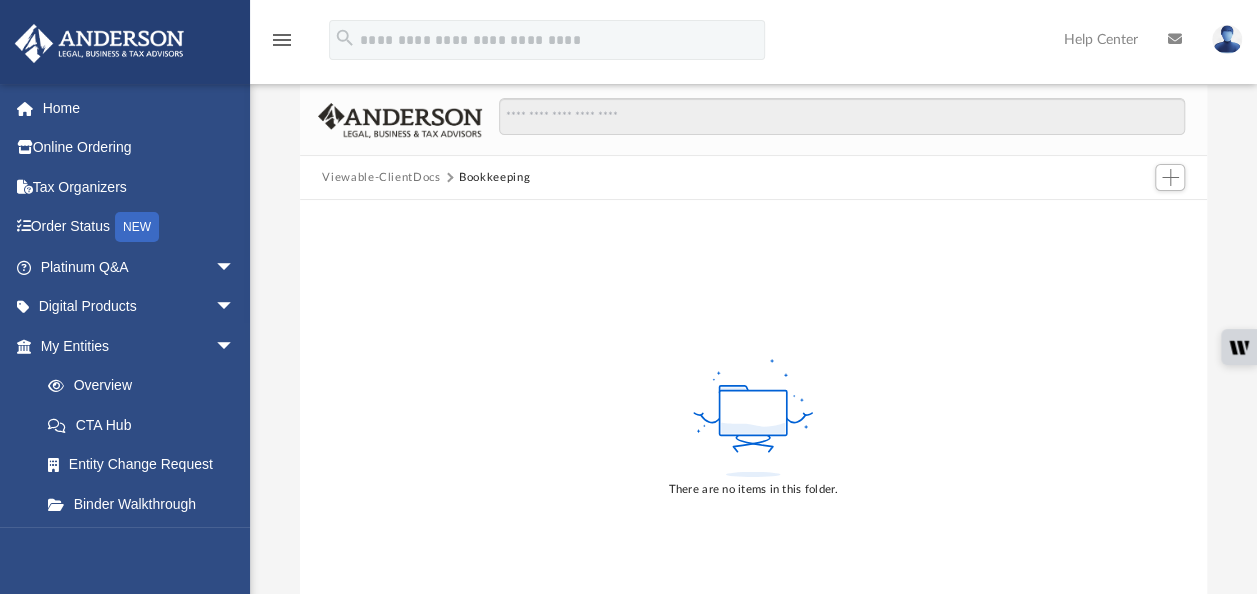 click on "Viewable-ClientDocs" at bounding box center (381, 178) 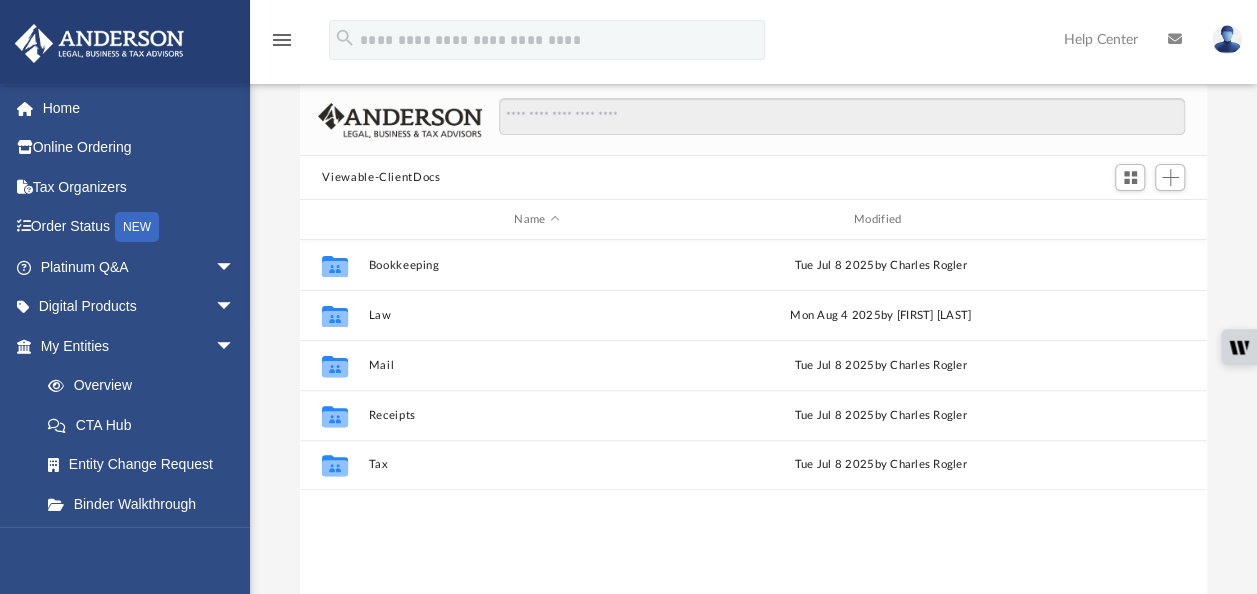 scroll, scrollTop: 16, scrollLeft: 16, axis: both 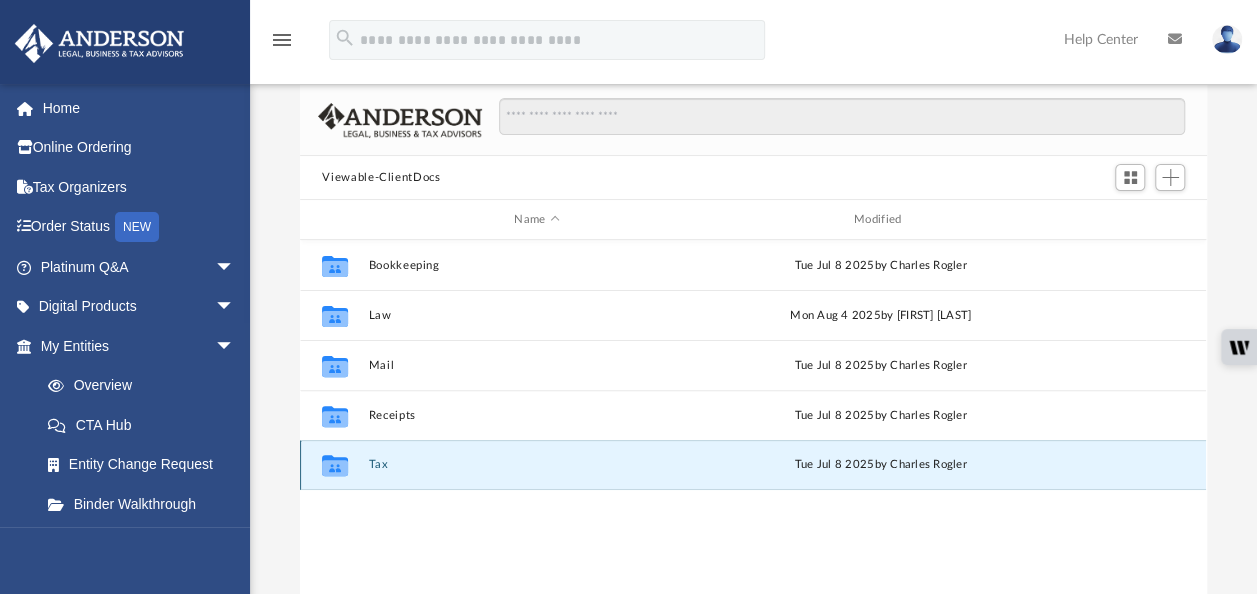 click on "Tax" at bounding box center [537, 464] 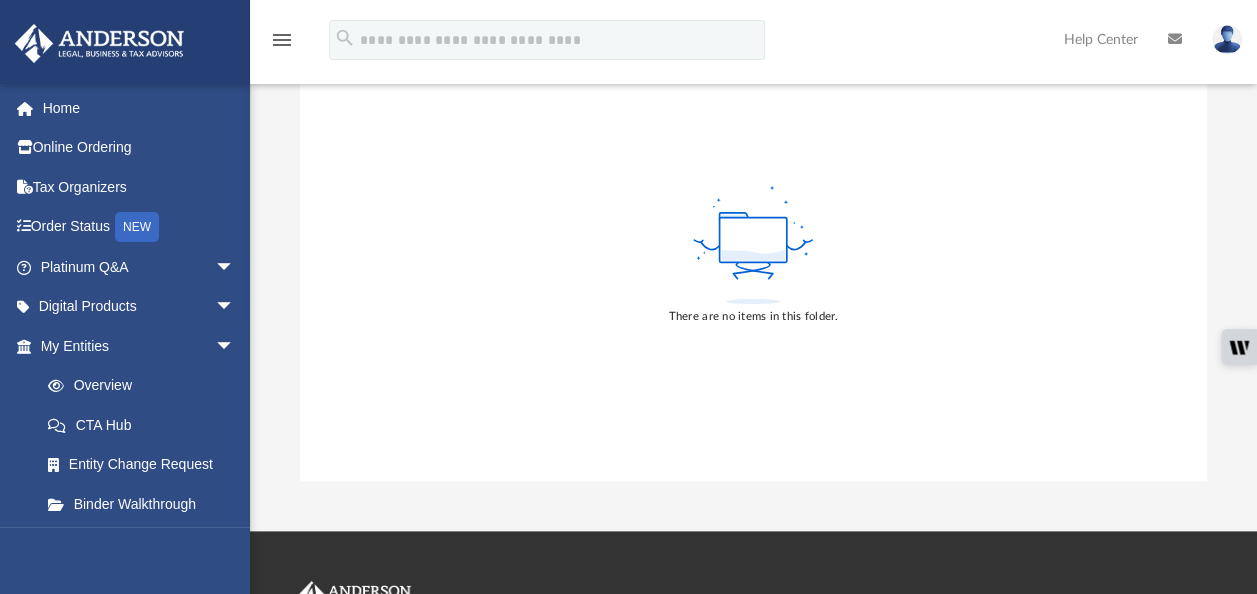 scroll, scrollTop: 0, scrollLeft: 0, axis: both 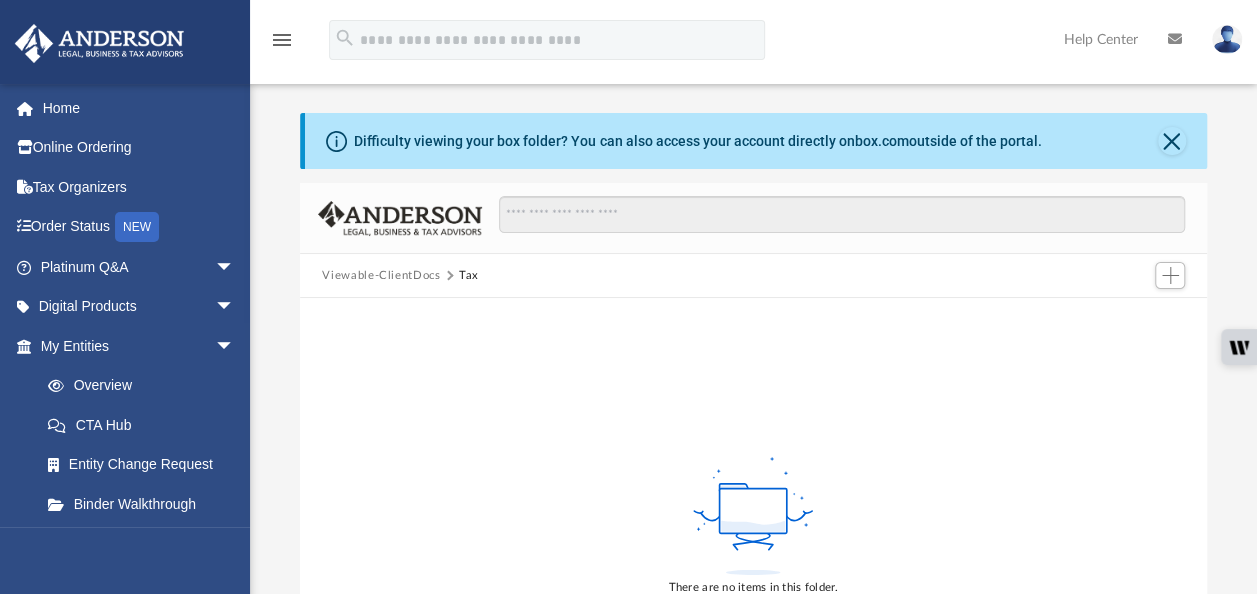 click on "Viewable-ClientDocs" at bounding box center (381, 276) 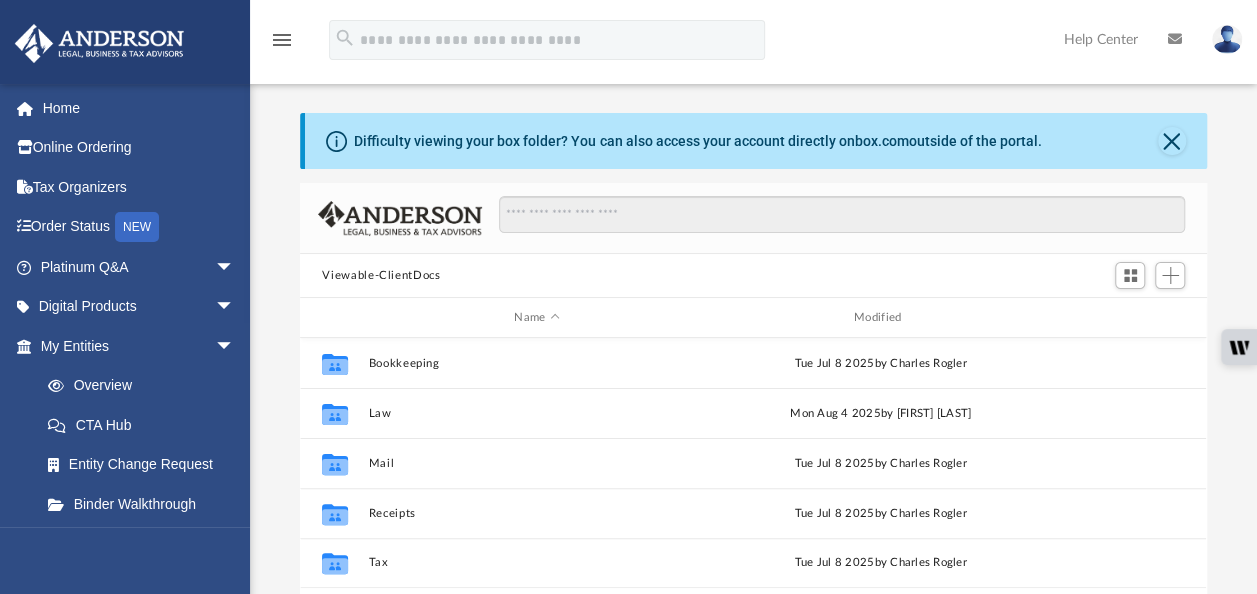 scroll, scrollTop: 16, scrollLeft: 16, axis: both 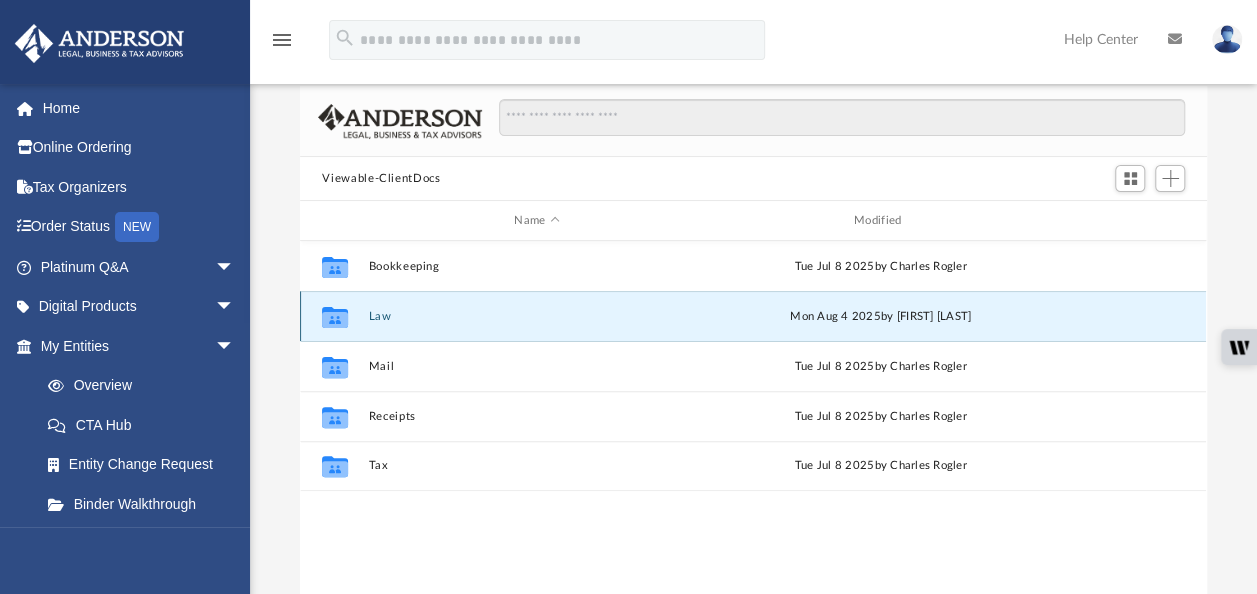 click on "Law" at bounding box center (537, 316) 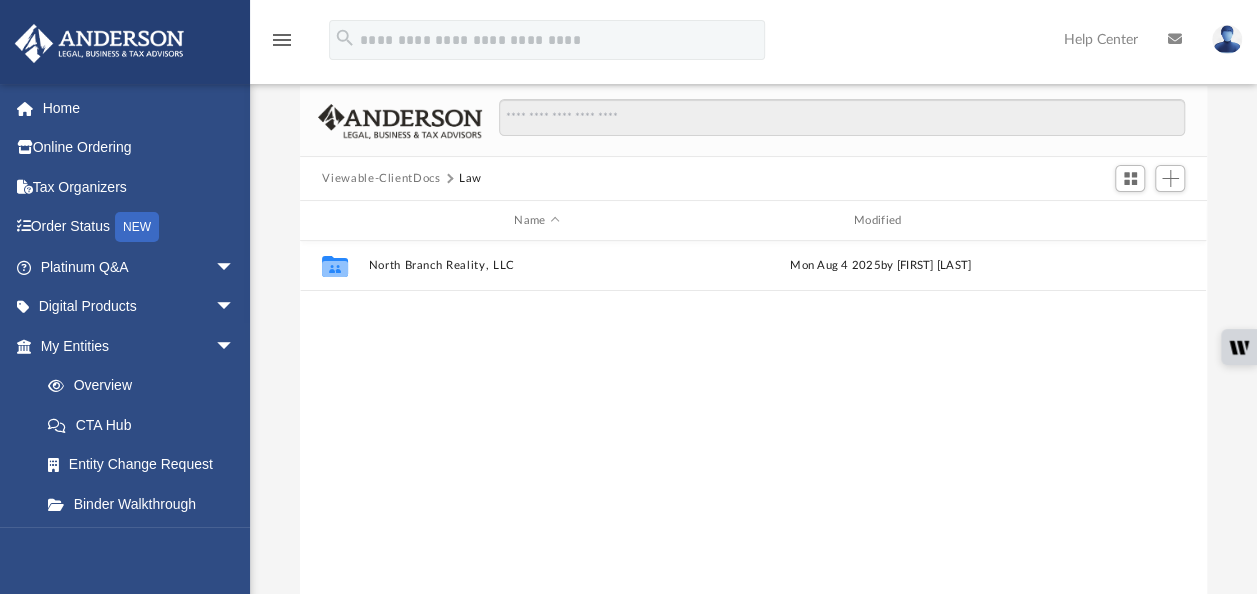 click on "Collaborated Folder North Branch Reality, LLC [DAY] [MONTH] [YEAR] by [FIRST] [LAST]" at bounding box center [753, 448] 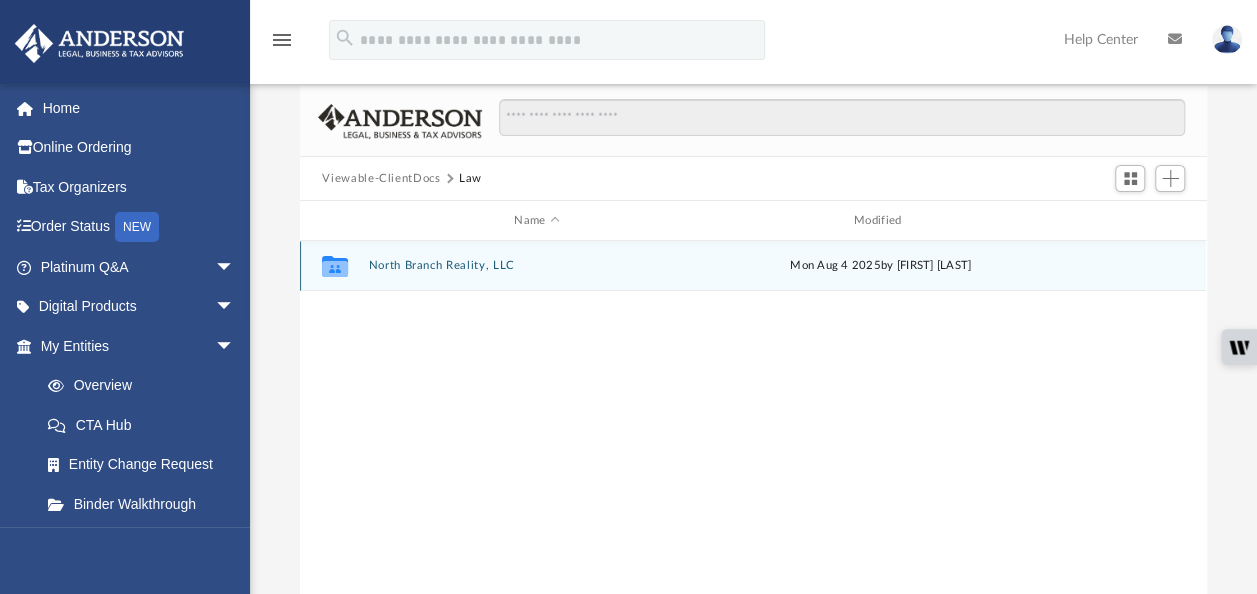 drag, startPoint x: 428, startPoint y: 243, endPoint x: 425, endPoint y: 269, distance: 26.172504 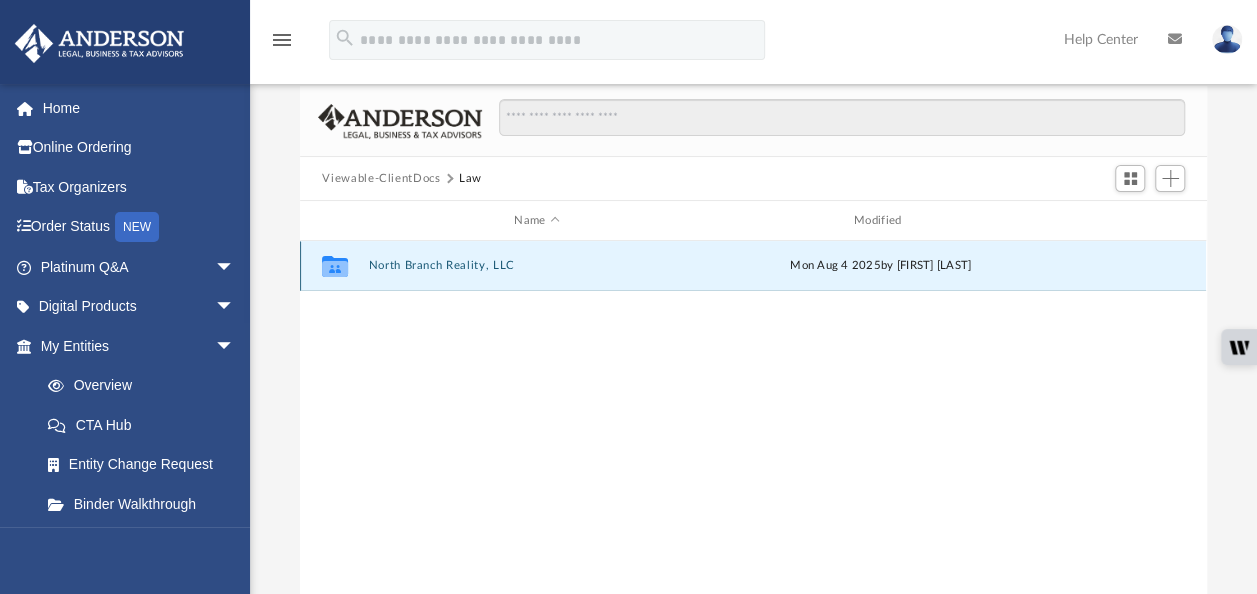 click on "North Branch Reality, LLC" at bounding box center (537, 265) 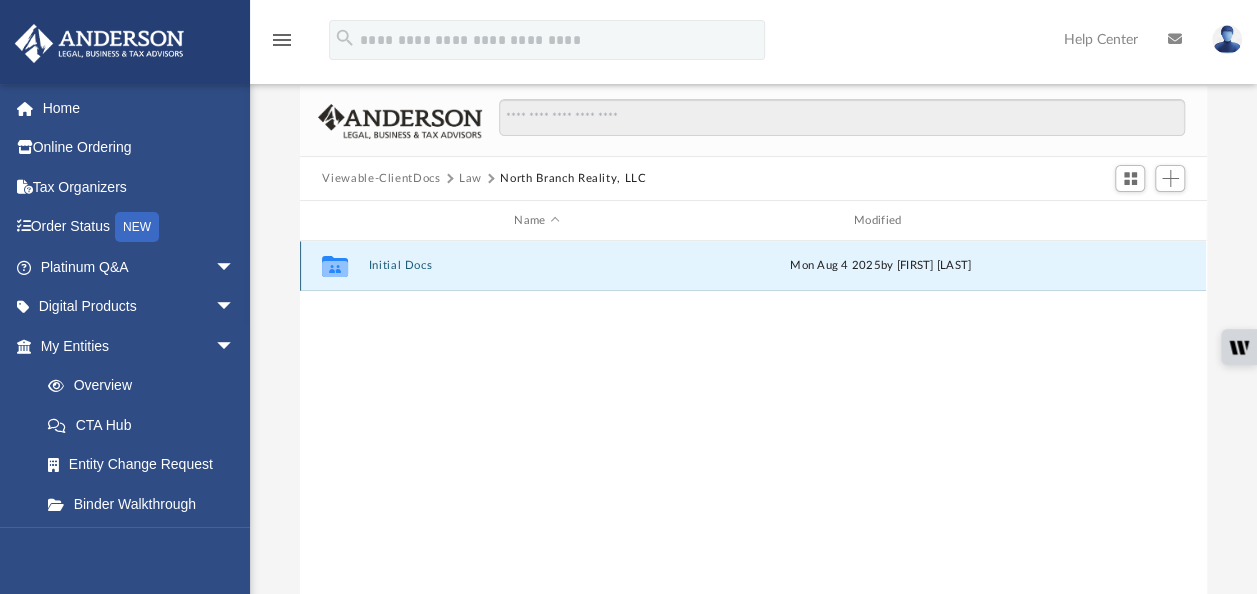 click on "Initial Docs" at bounding box center (537, 265) 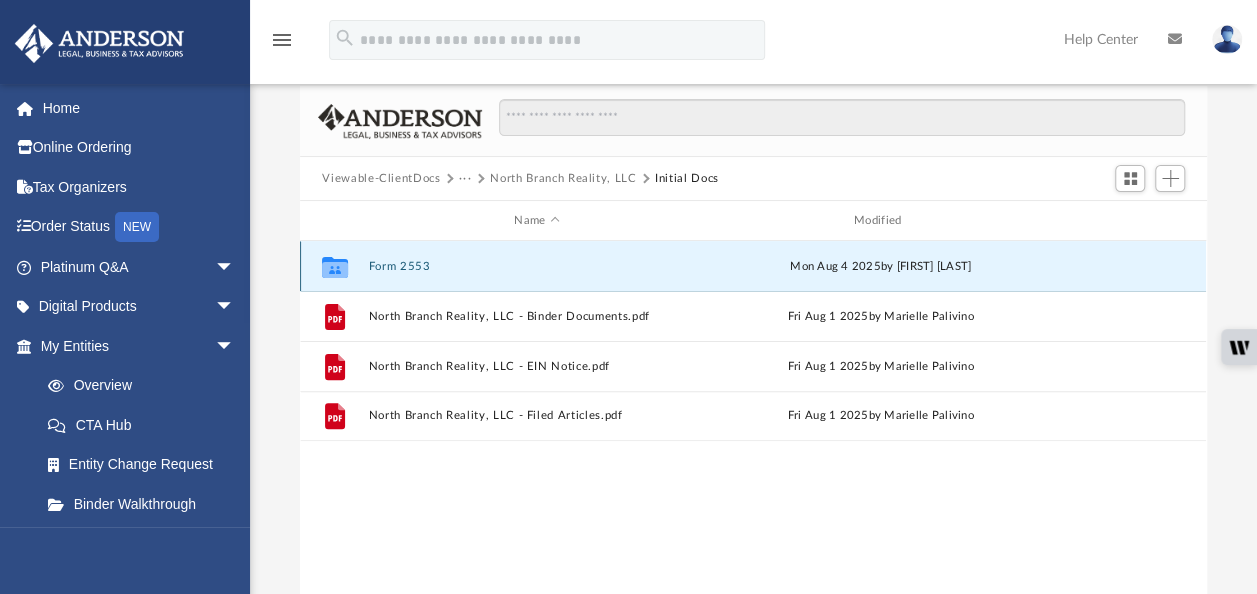 click on "Form 2553" at bounding box center (537, 266) 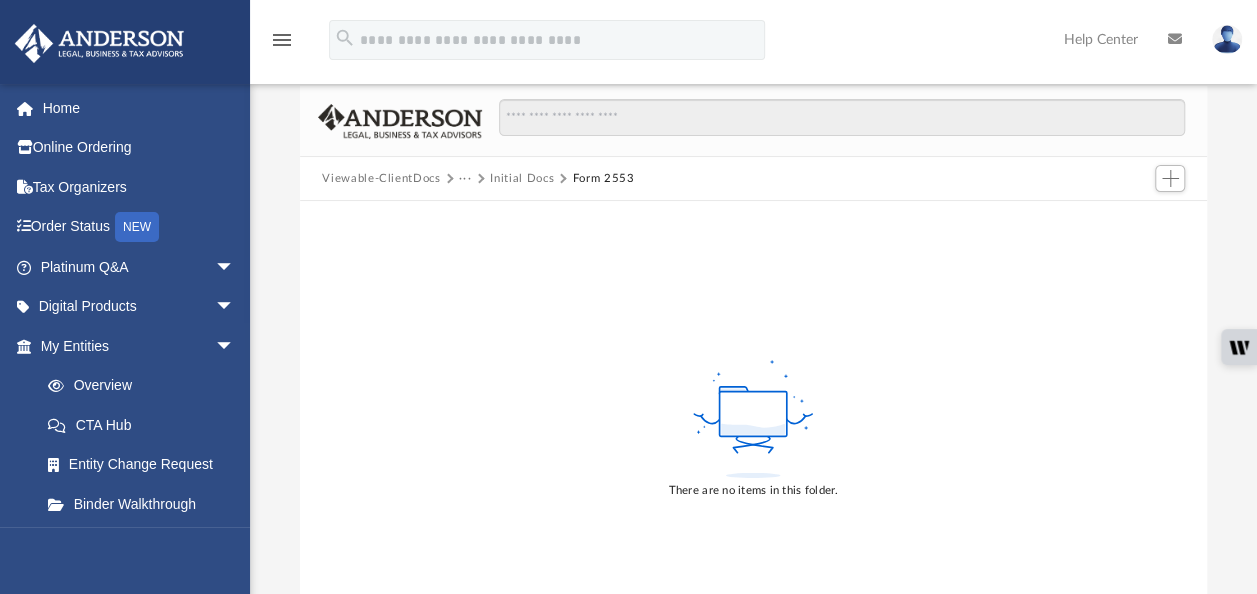 click on "Initial Docs" at bounding box center [522, 179] 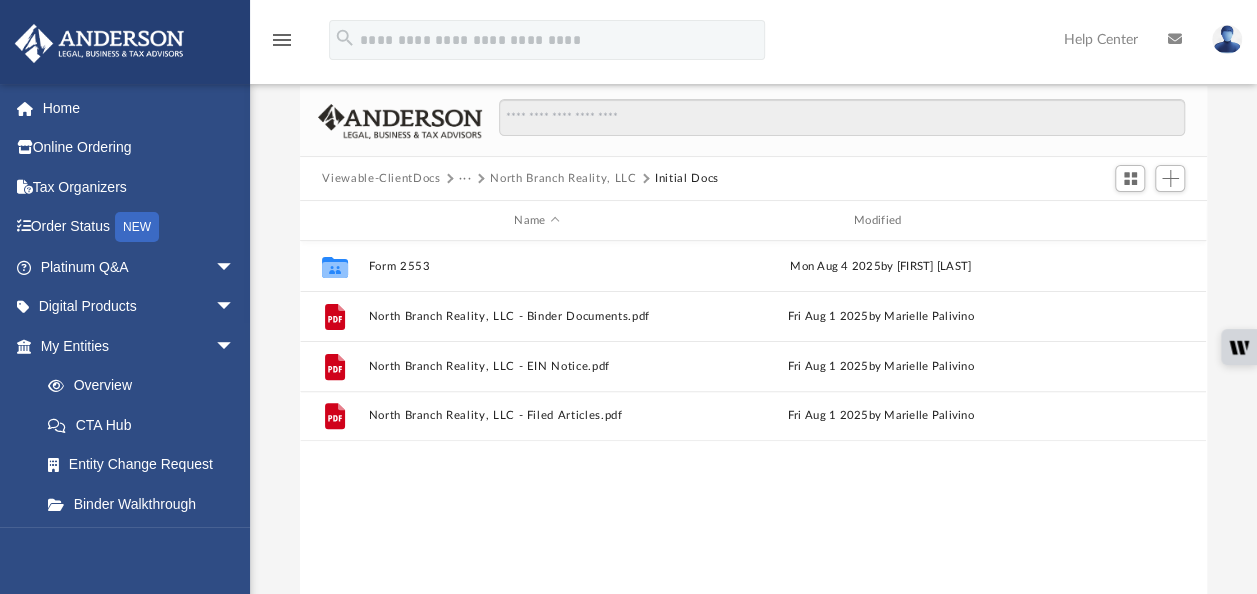 scroll, scrollTop: 16, scrollLeft: 16, axis: both 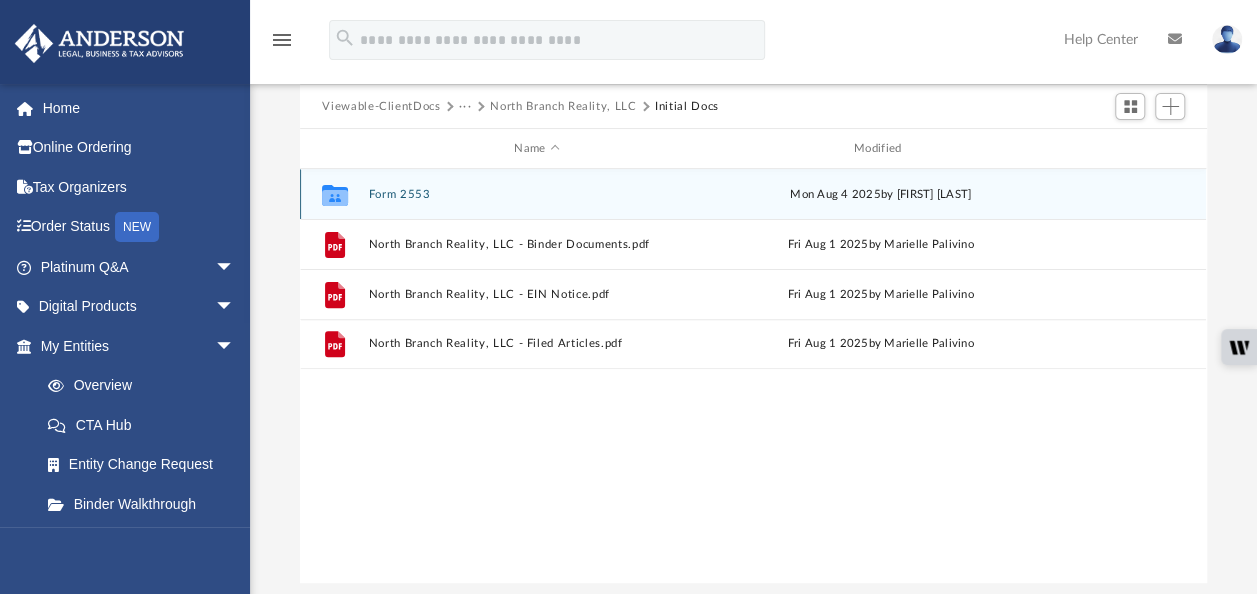 click on "Collaborated Folder Form 2553 Mon Aug 4 2025  by Alfredo Cicena" at bounding box center (753, 194) 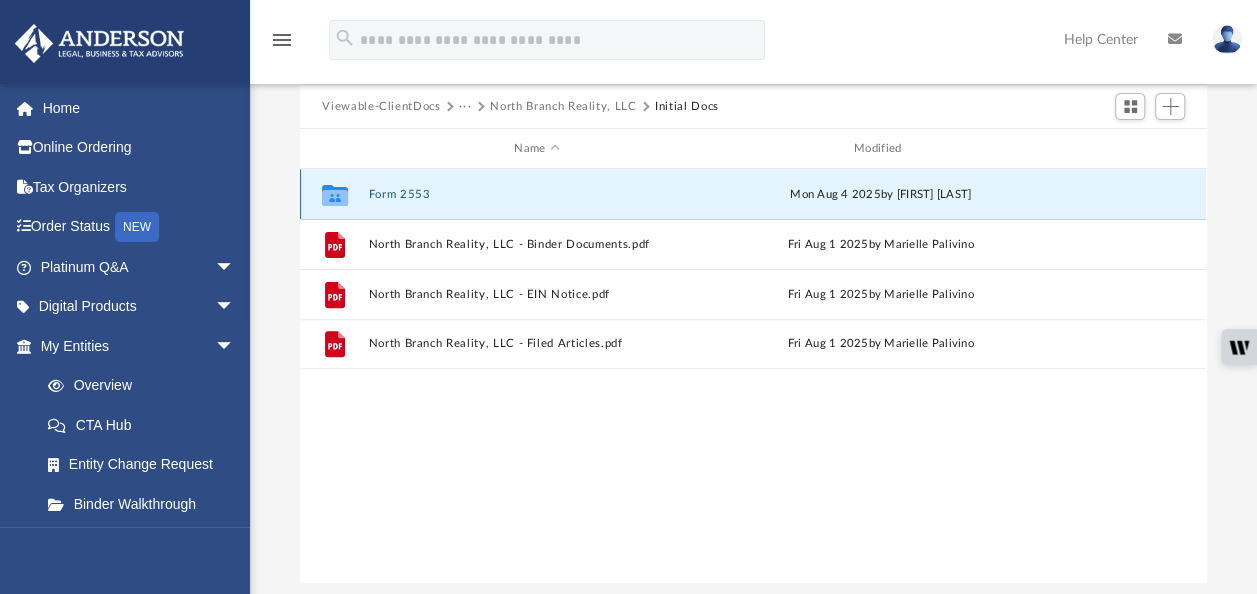 click on "Form 2553" at bounding box center (537, 194) 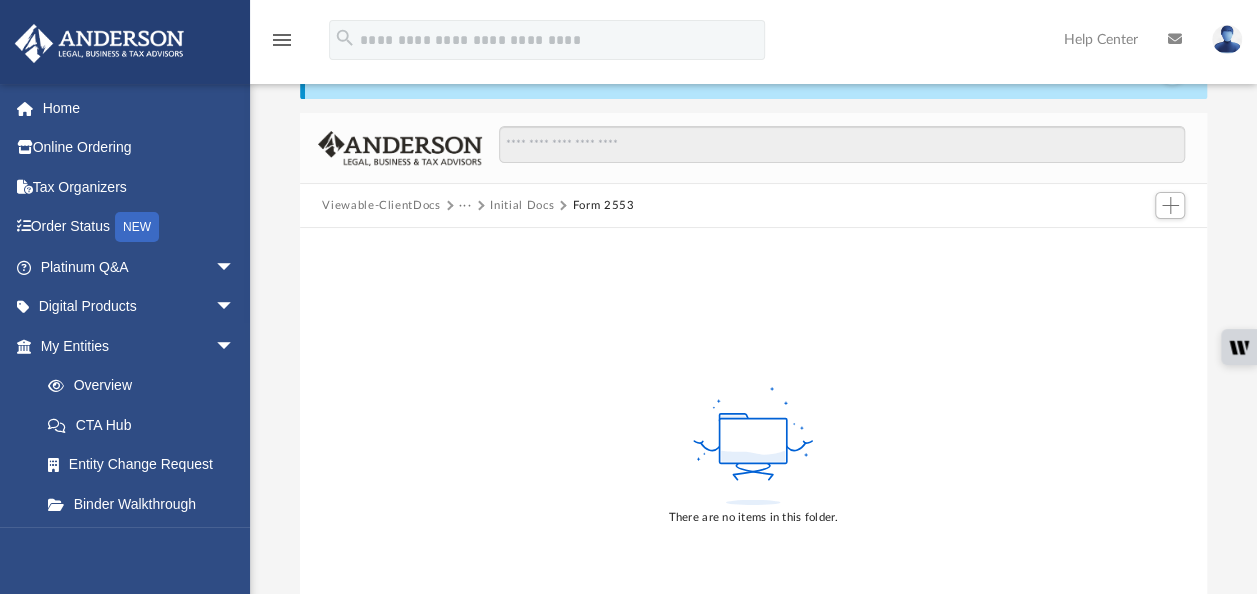 scroll, scrollTop: 49, scrollLeft: 0, axis: vertical 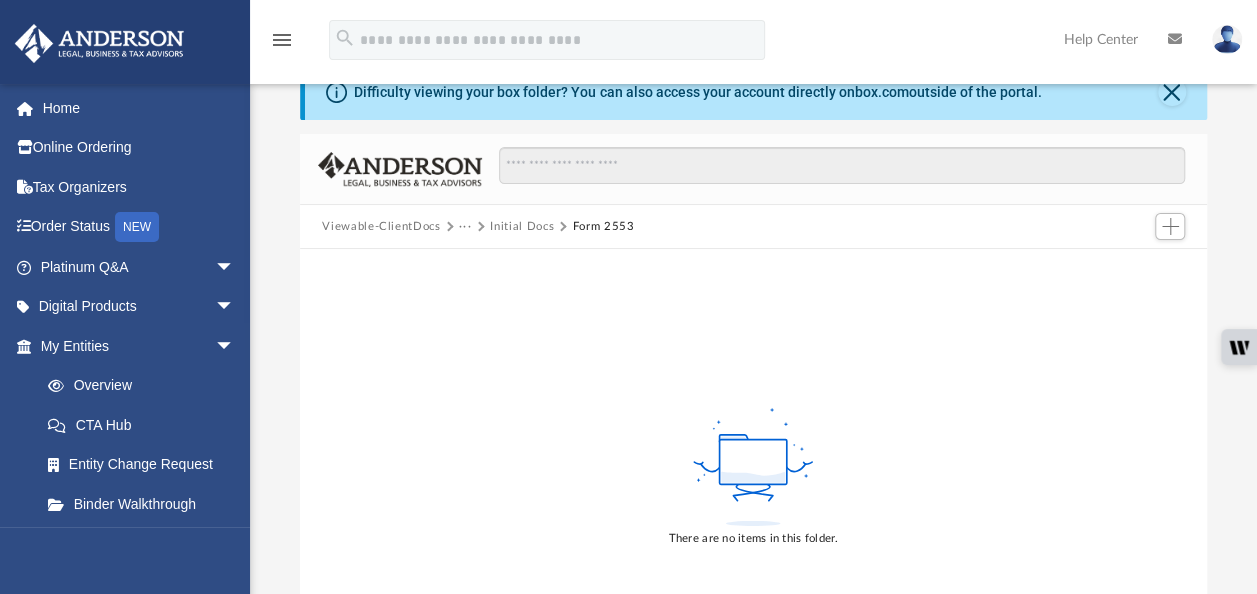 click on "Initial Docs" at bounding box center (522, 227) 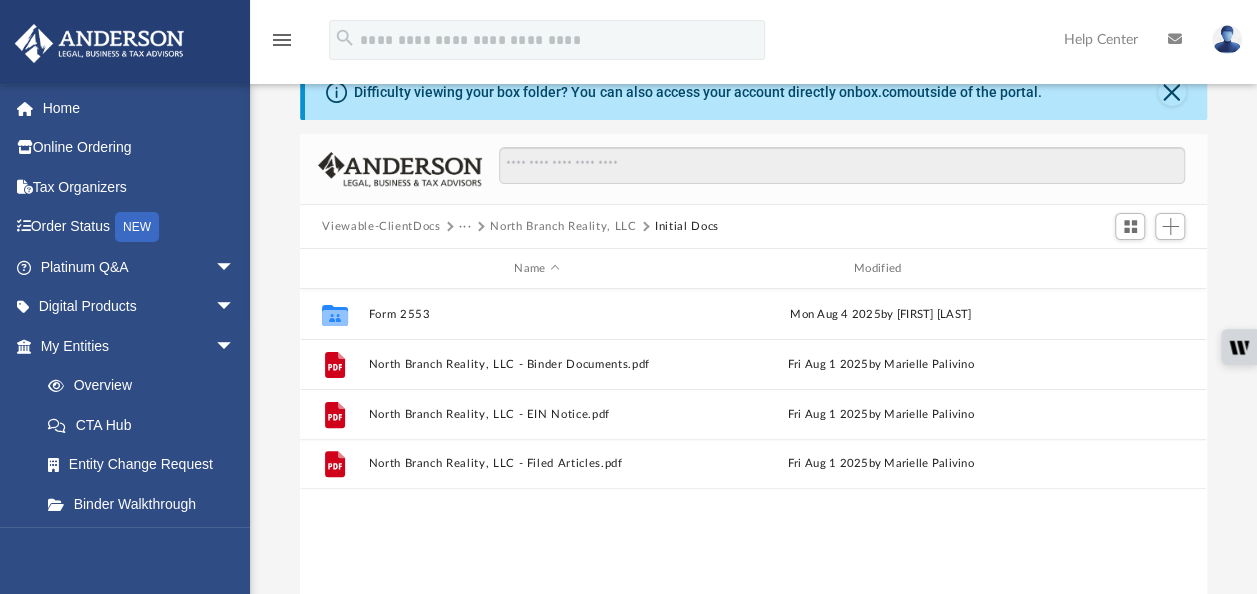 scroll, scrollTop: 439, scrollLeft: 890, axis: both 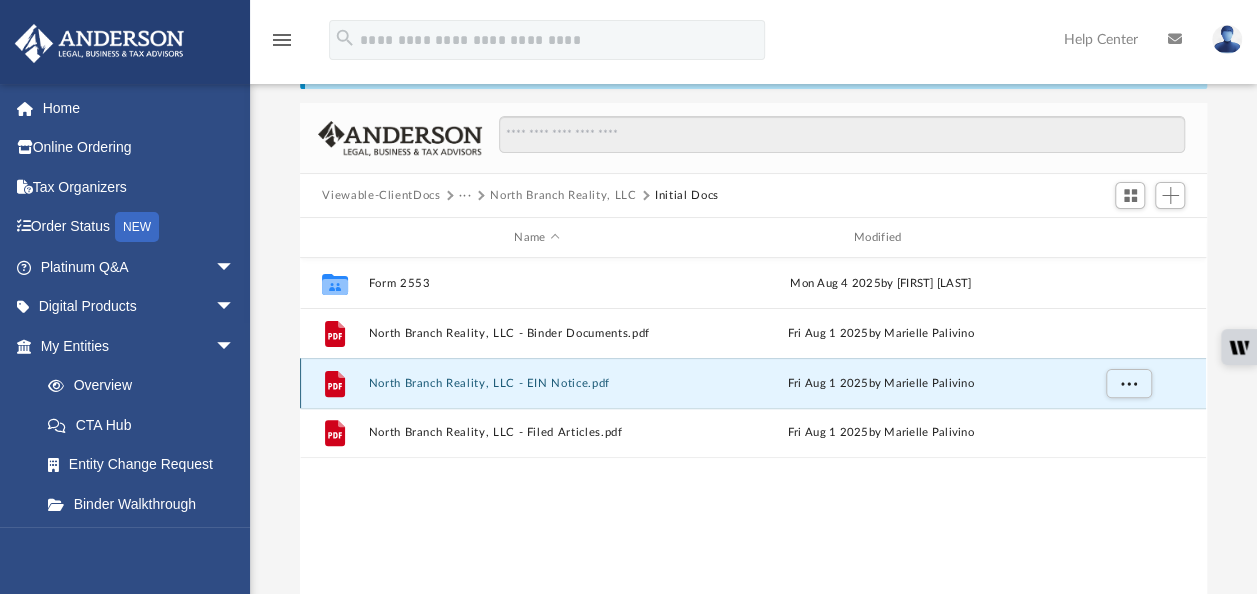 click on "North Branch Reality, LLC - EIN Notice.pdf" at bounding box center [537, 383] 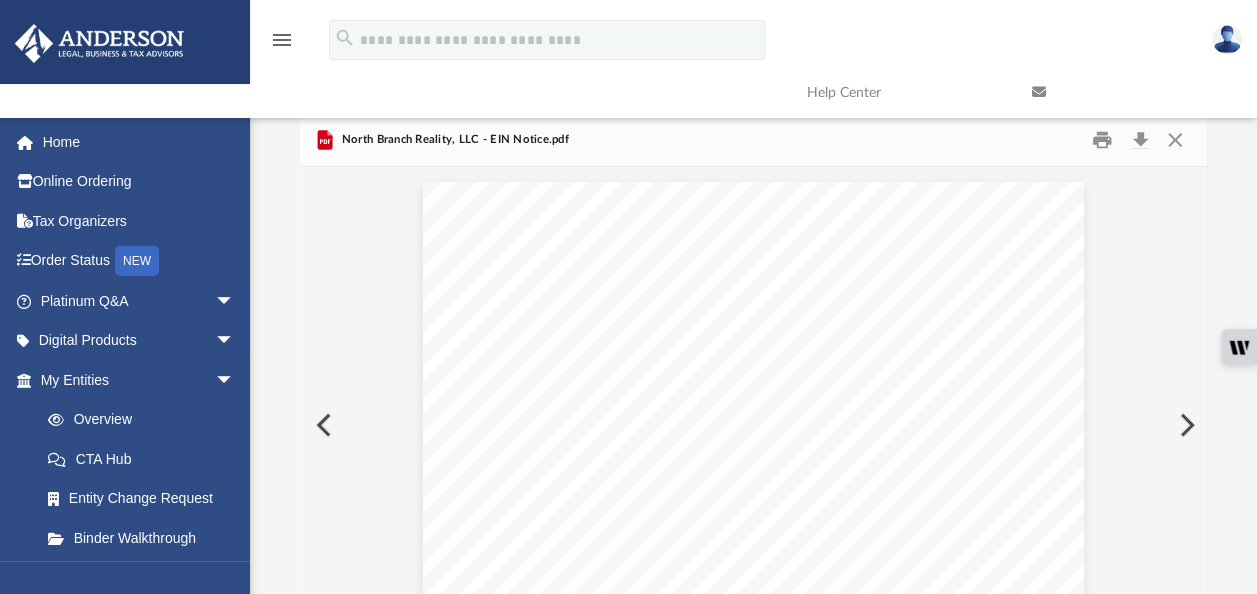 scroll, scrollTop: 66, scrollLeft: 0, axis: vertical 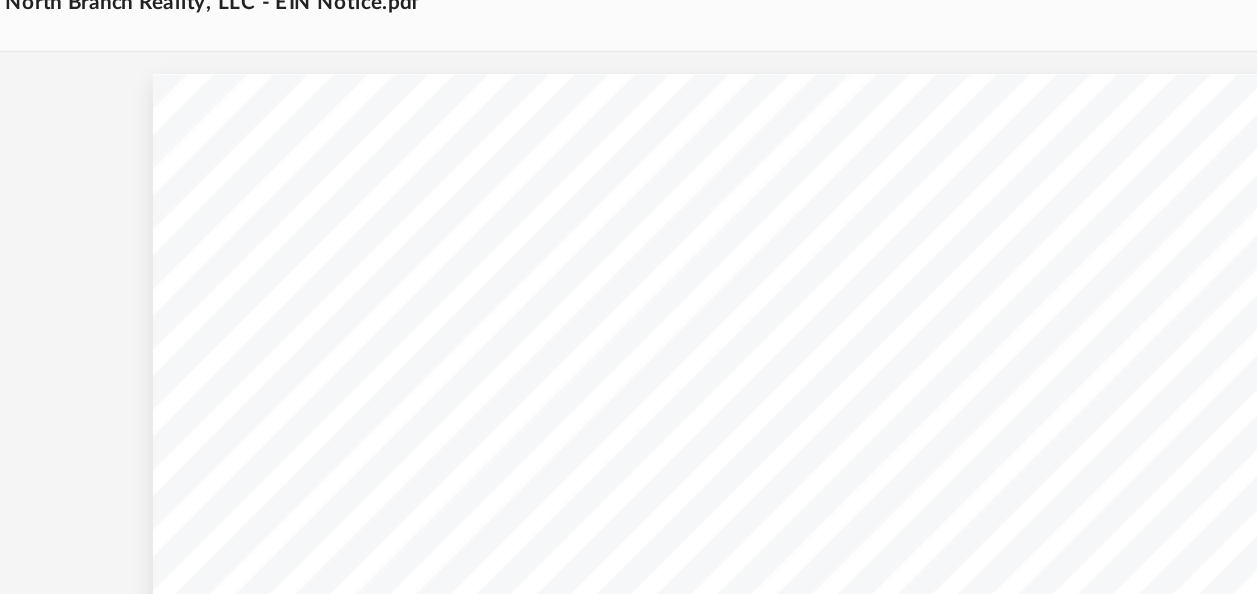 click at bounding box center [753, 437] 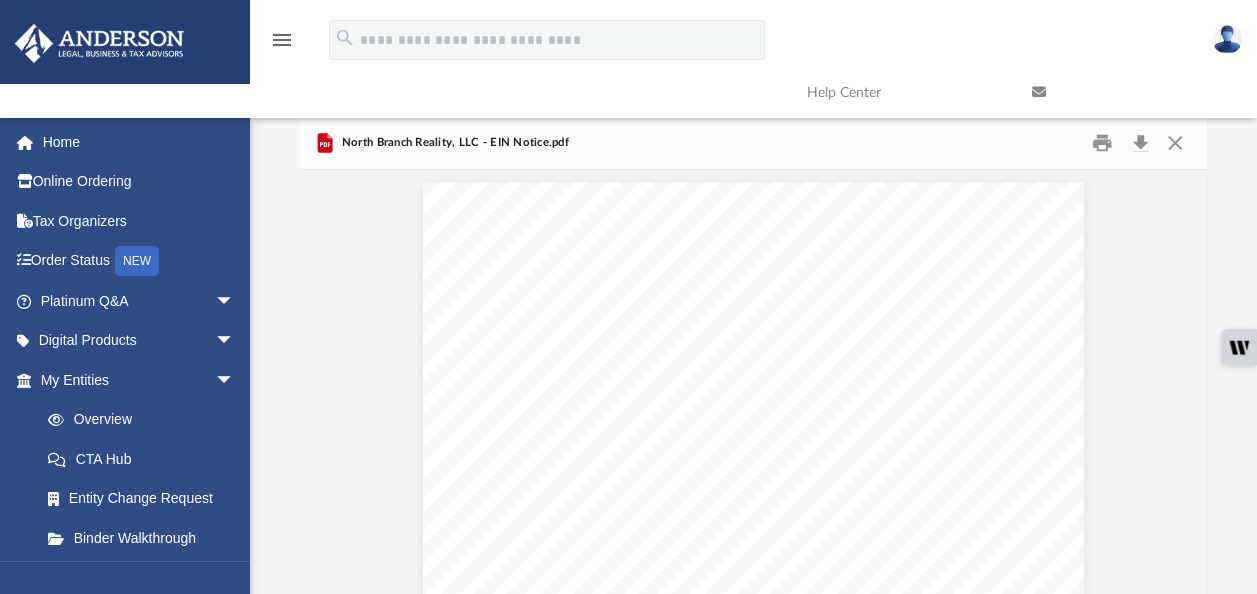 scroll, scrollTop: 24, scrollLeft: 0, axis: vertical 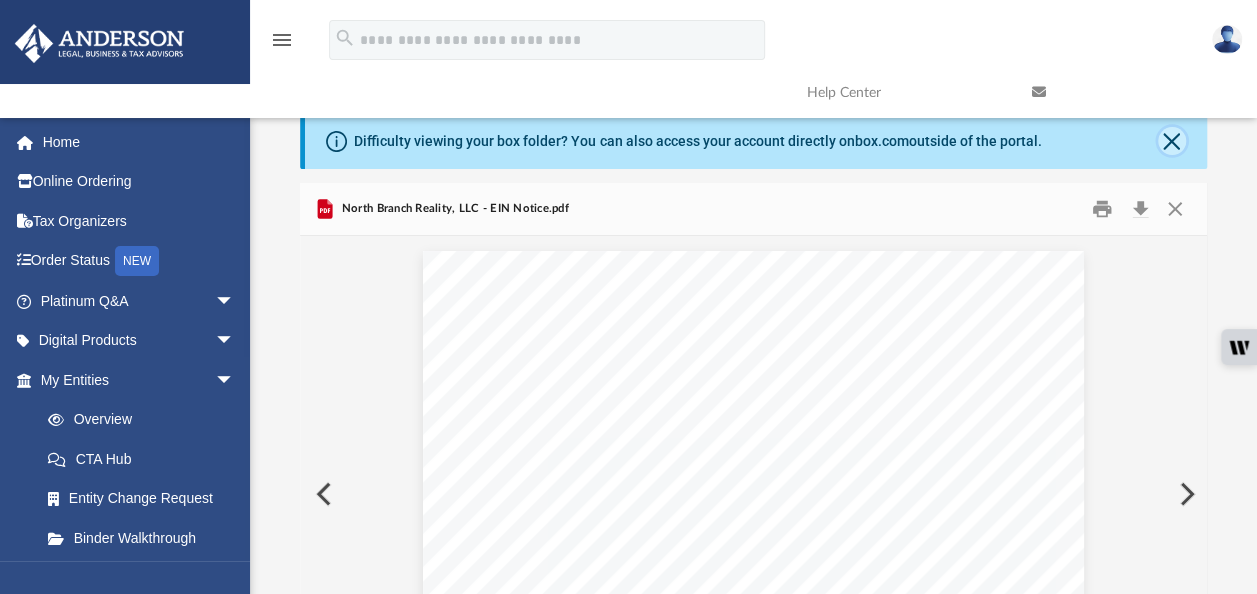 click 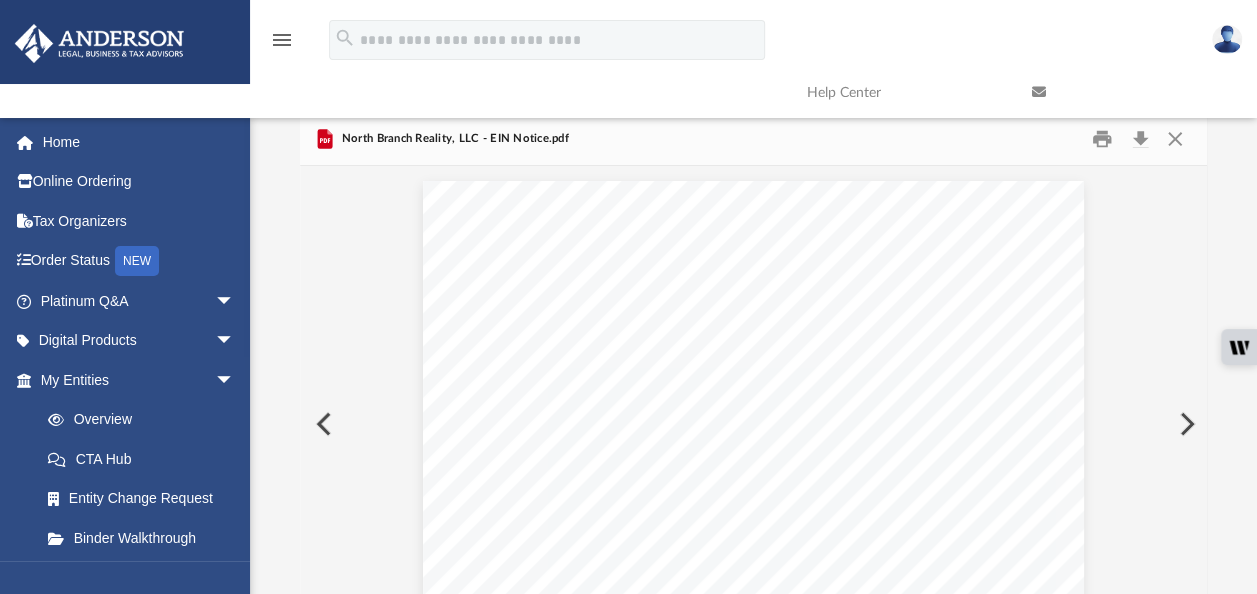 click at bounding box center [322, 424] 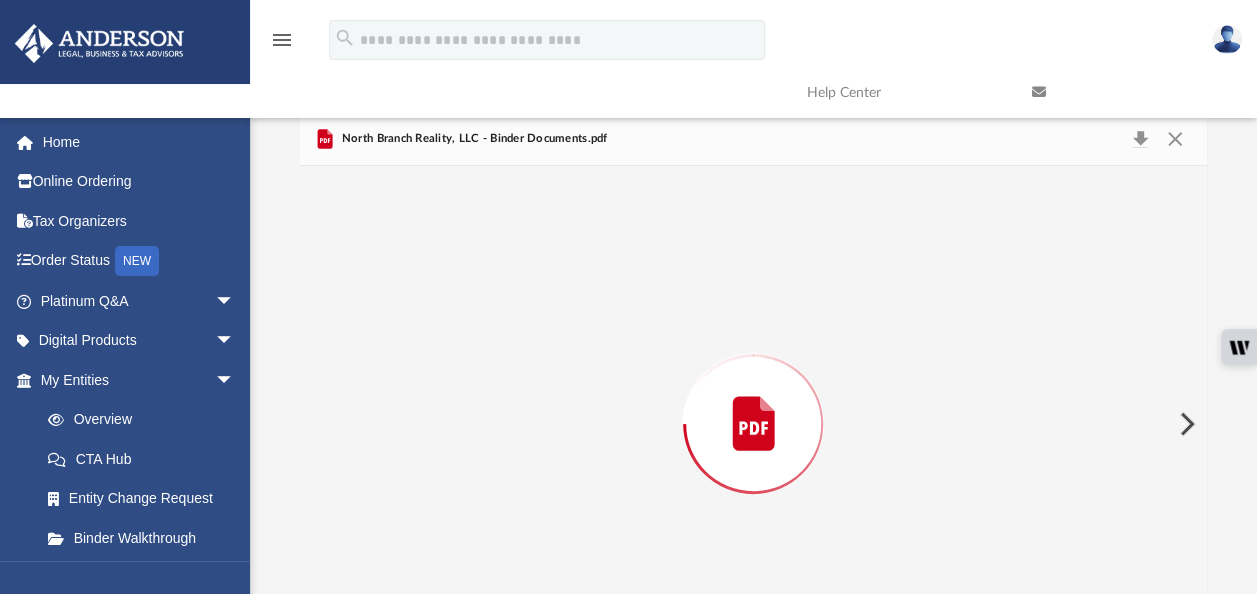 scroll, scrollTop: 78059, scrollLeft: 0, axis: vertical 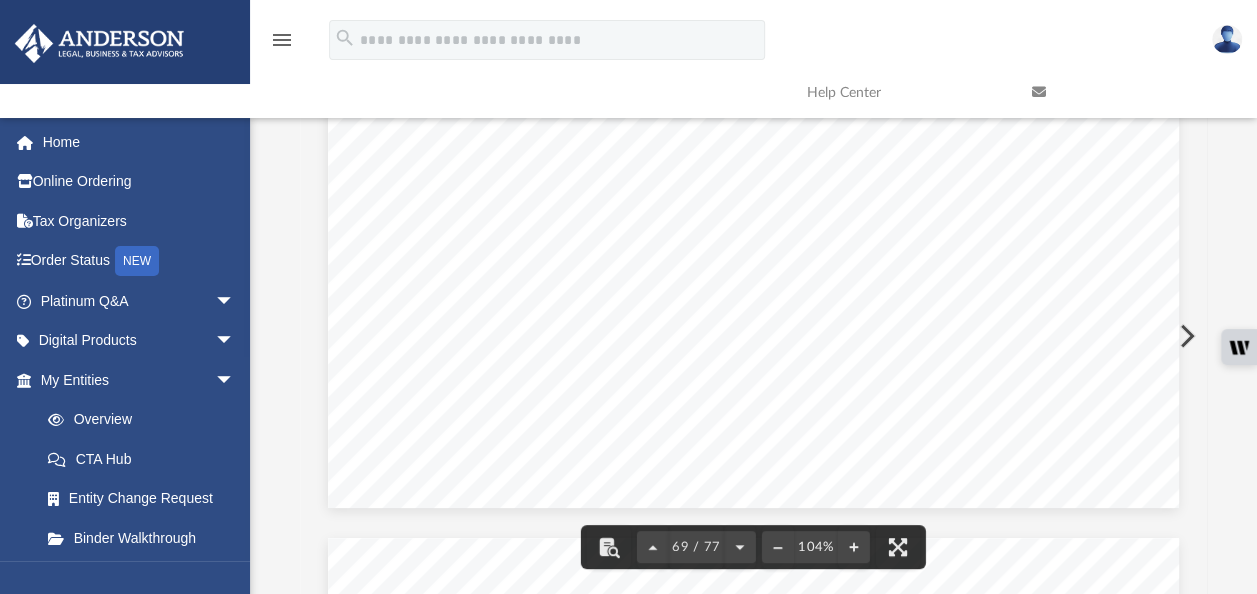 click at bounding box center (1185, 336) 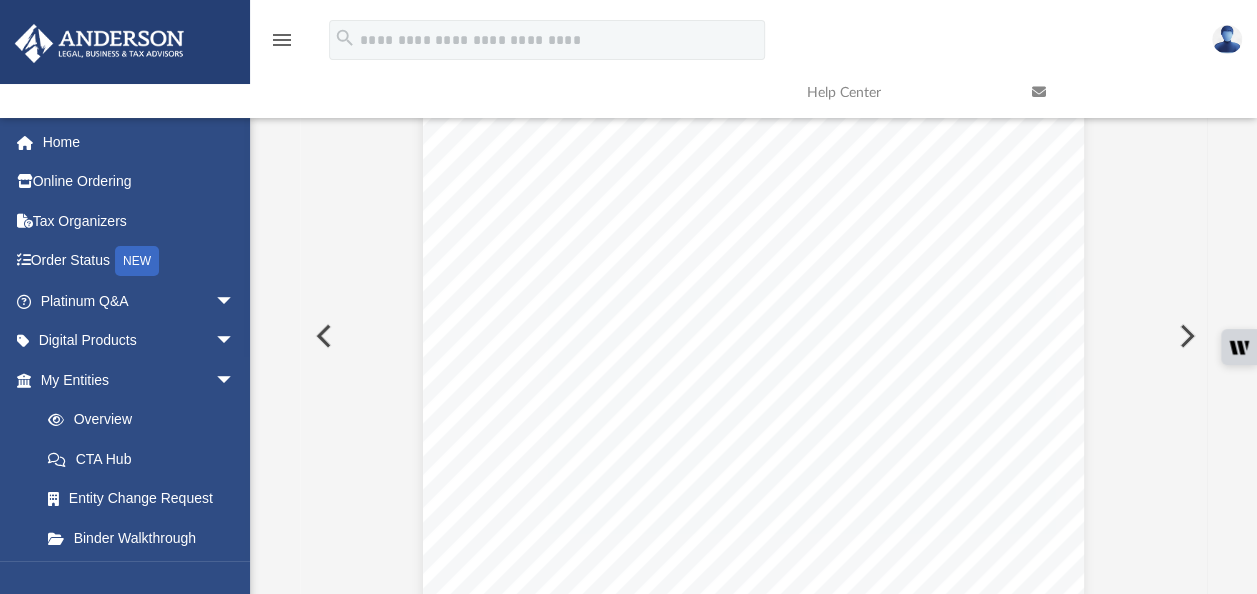 click at bounding box center [1185, 336] 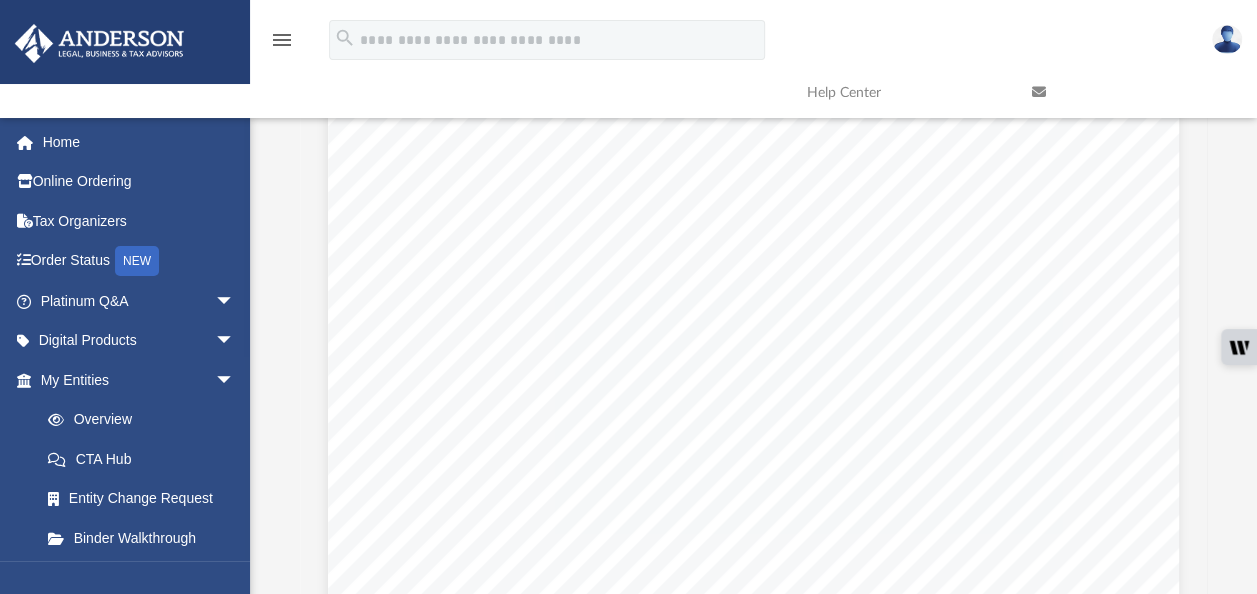 scroll, scrollTop: 0, scrollLeft: 0, axis: both 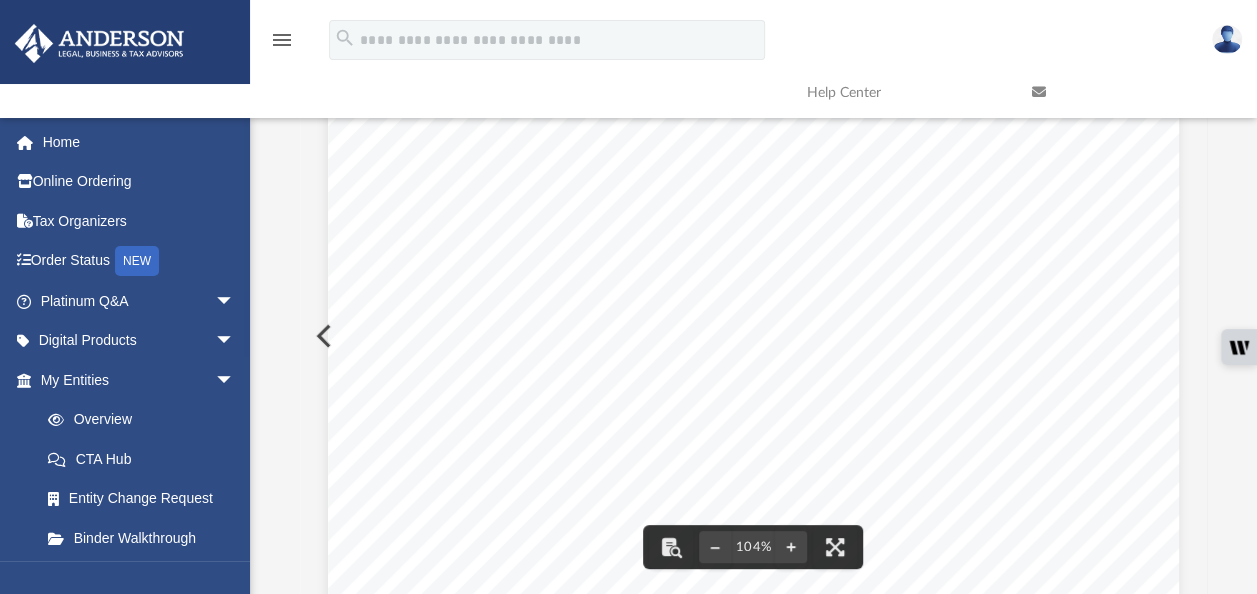 click on "The   above-named DOMESTIC LIMITED LIABILITY COMPANY was duly filed   in accordance   with New Jersey State Law on 08/01/2025 and was assigned identification number 0451322890. Following are the articles that constitute   its original certificate. 1.   Name: NORTH BRANCH REALITY, LLC 2.   Registered Agent: ANDERSON REGISTERED AGENTS, INC. 3.   Registered Office: 330 CHANGEBRIDGE ROAD, SUITE 101 PINE BROOK, NEW JERSEY 07058 4.   Business Purpose: ANY LAWFUL BUSINESS 5.   Effective Date of this Filing is: 08/01/2025 6.   Members/Managers: CONNOR STERPHONE 3225 MCLEOD DRIVE, SUITE 100 LAS VEGAS, NEVADA 89121 GAVIN MCGRATH 3225 MCLEOD DRIVE, SUITE 100 LAS VEGAS, NEVADA 89121 7.   Main   Business Address: 3225 MCLEOD DRIVE, SUITE 100 LAS VEGAS, NEVADA 89121 Signatures: MARIELLE PALIVINO AUTHORIZED REPRESENTATIVE Certificate Number : 4288068429 Verify this certificate online at https://www1.state.nj.us/TYTR_StandingCert/JSP/Verify_Cert.jsp IN TESTIMONY WHEREOF, I have hereunto set my hand and Elizabeth Maher Muoio" at bounding box center (753, 643) 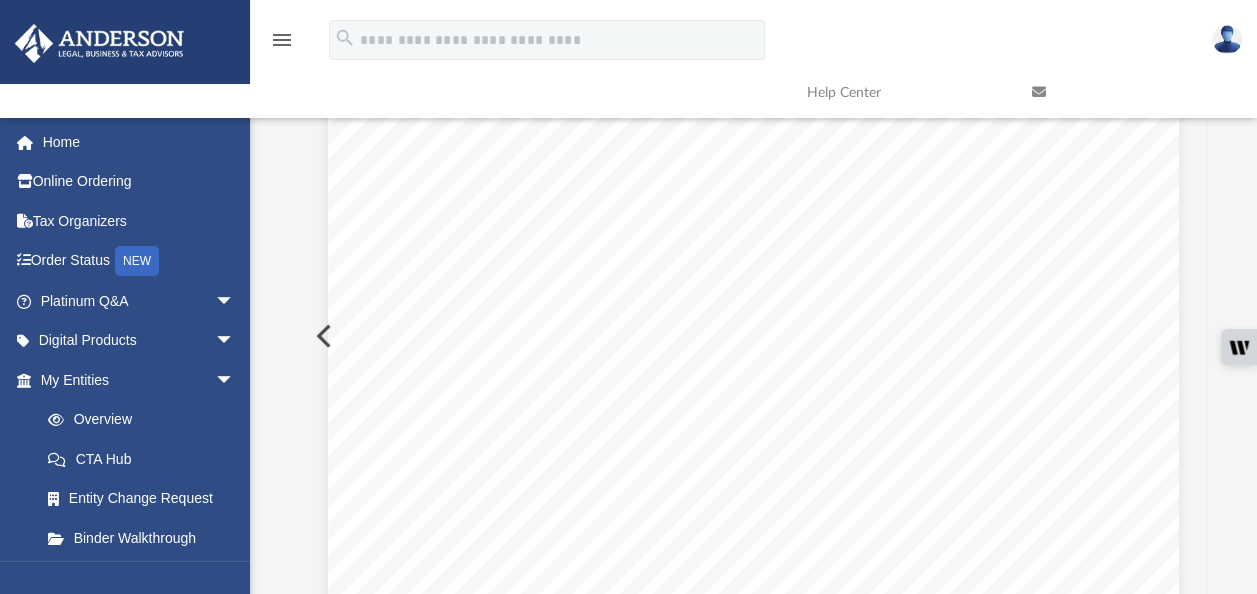 click on "The   above-named DOMESTIC LIMITED LIABILITY COMPANY was duly filed   in accordance   with New Jersey State Law on 08/01/2025 and was assigned identification number 0451322890. Following are the articles that constitute   its original certificate. 1.   Name: NORTH BRANCH REALITY, LLC 2.   Registered Agent: ANDERSON REGISTERED AGENTS, INC. 3.   Registered Office: 330 CHANGEBRIDGE ROAD, SUITE 101 PINE BROOK, NEW JERSEY 07058 4.   Business Purpose: ANY LAWFUL BUSINESS 5.   Effective Date of this Filing is: 08/01/2025 6.   Members/Managers: CONNOR STERPHONE 3225 MCLEOD DRIVE, SUITE 100 LAS VEGAS, NEVADA 89121 GAVIN MCGRATH 3225 MCLEOD DRIVE, SUITE 100 LAS VEGAS, NEVADA 89121 7.   Main   Business Address: 3225 MCLEOD DRIVE, SUITE 100 LAS VEGAS, NEVADA 89121 Signatures: MARIELLE PALIVINO AUTHORIZED REPRESENTATIVE Certificate Number : 4288068429 Verify this certificate online at https://www1.state.nj.us/TYTR_StandingCert/JSP/Verify_Cert.jsp IN TESTIMONY WHEREOF, I have hereunto set my hand and Elizabeth Maher Muoio" at bounding box center [753, 643] 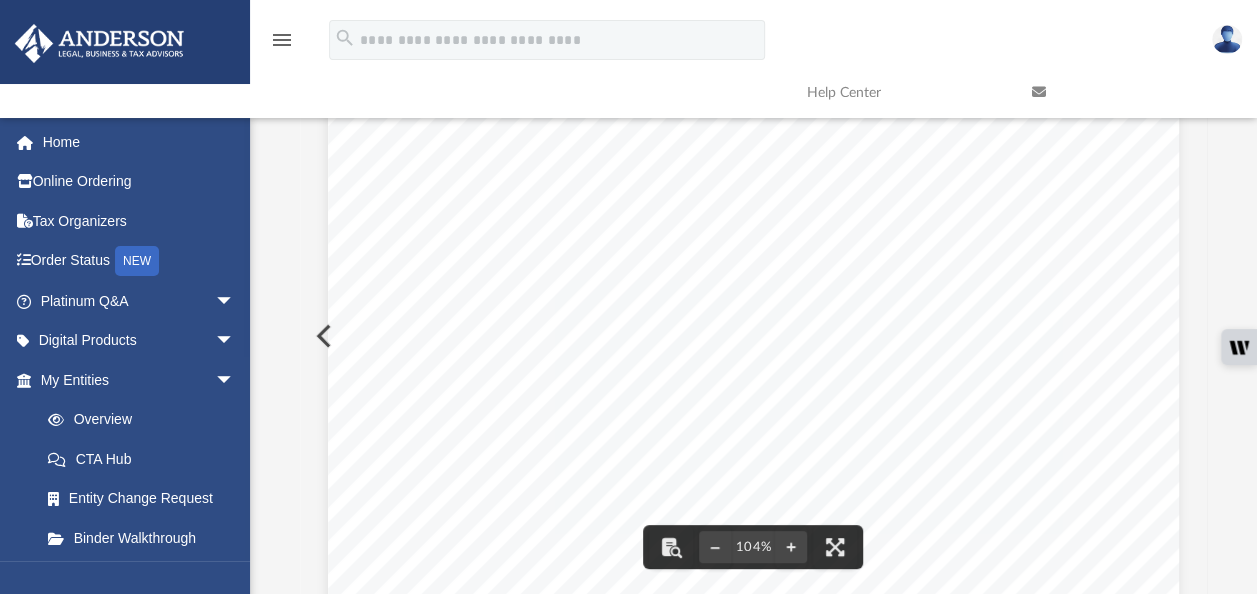 click on "The   above-named DOMESTIC LIMITED LIABILITY COMPANY was duly filed   in accordance   with New Jersey State Law on 08/01/2025 and was assigned identification number 0451322890. Following are the articles that constitute   its original certificate. 1.   Name: NORTH BRANCH REALITY, LLC 2.   Registered Agent: ANDERSON REGISTERED AGENTS, INC. 3.   Registered Office: 330 CHANGEBRIDGE ROAD, SUITE 101 PINE BROOK, NEW JERSEY 07058 4.   Business Purpose: ANY LAWFUL BUSINESS 5.   Effective Date of this Filing is: 08/01/2025 6.   Members/Managers: CONNOR STERPHONE 3225 MCLEOD DRIVE, SUITE 100 LAS VEGAS, NEVADA 89121 GAVIN MCGRATH 3225 MCLEOD DRIVE, SUITE 100 LAS VEGAS, NEVADA 89121 7.   Main   Business Address: 3225 MCLEOD DRIVE, SUITE 100 LAS VEGAS, NEVADA 89121 Signatures: MARIELLE PALIVINO AUTHORIZED REPRESENTATIVE Certificate Number : 4288068429 Verify this certificate online at https://www1.state.nj.us/TYTR_StandingCert/JSP/Verify_Cert.jsp IN TESTIMONY WHEREOF, I have hereunto set my hand and Elizabeth Maher Muoio" at bounding box center [753, 643] 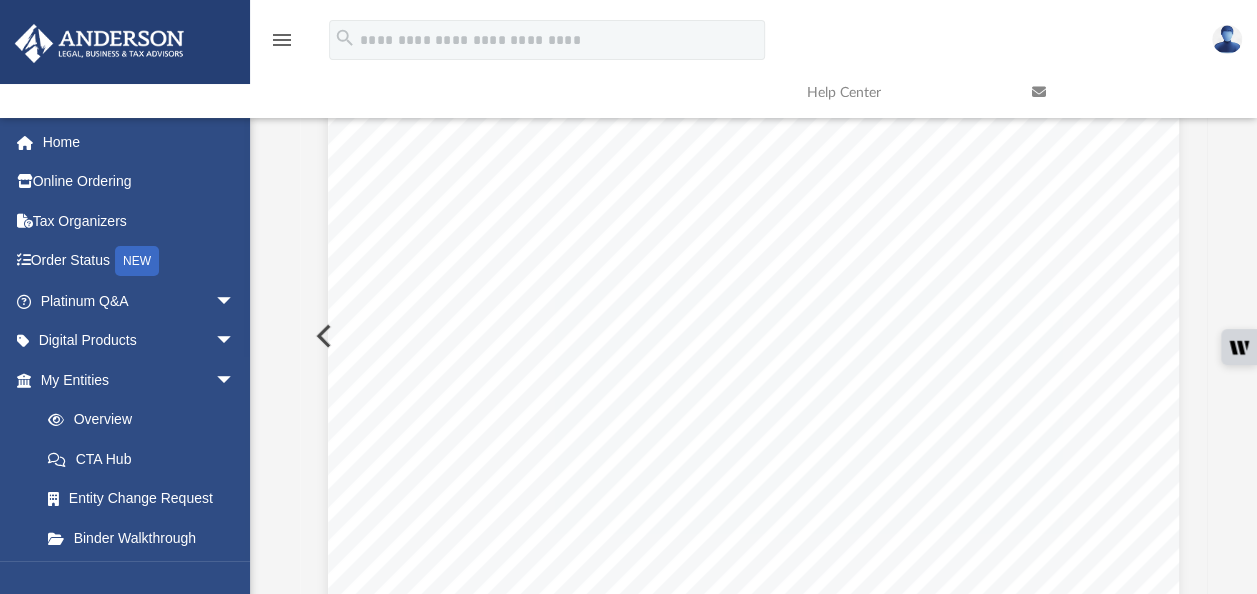 click at bounding box center [322, 336] 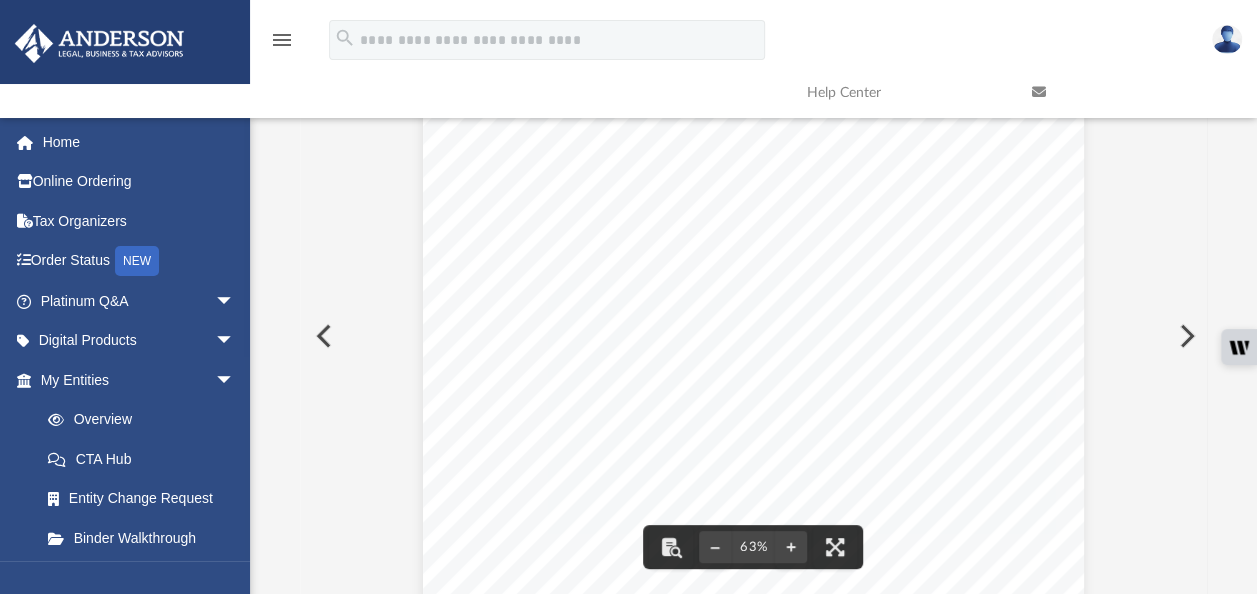 scroll, scrollTop: 25, scrollLeft: 0, axis: vertical 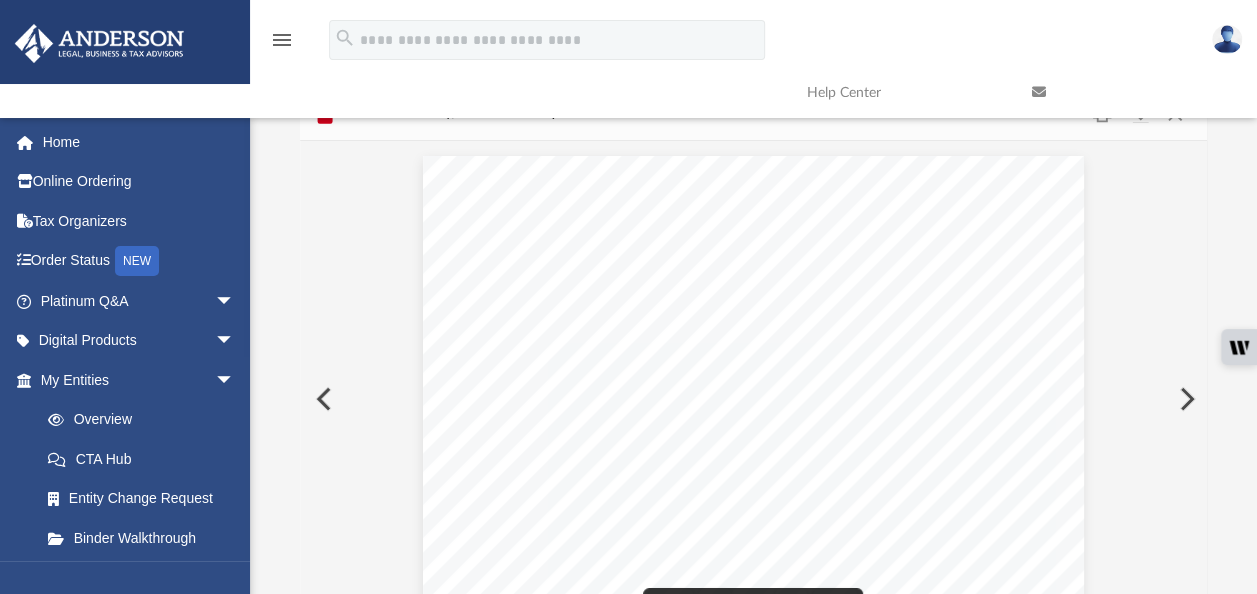 click at bounding box center [753, 411] 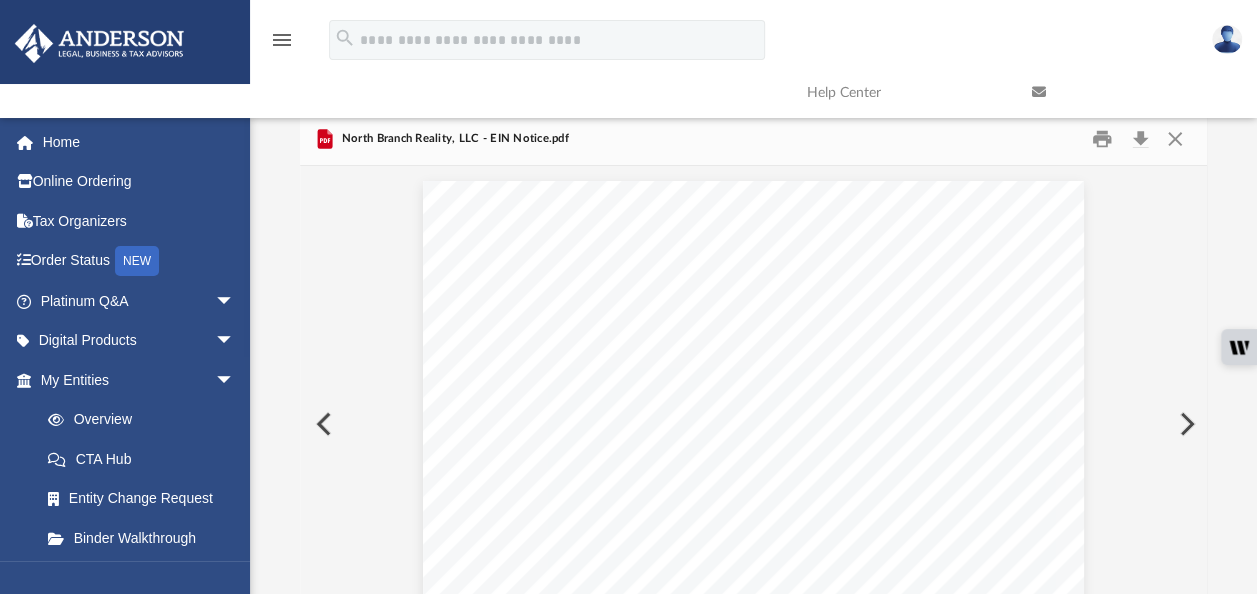 scroll, scrollTop: 24, scrollLeft: 0, axis: vertical 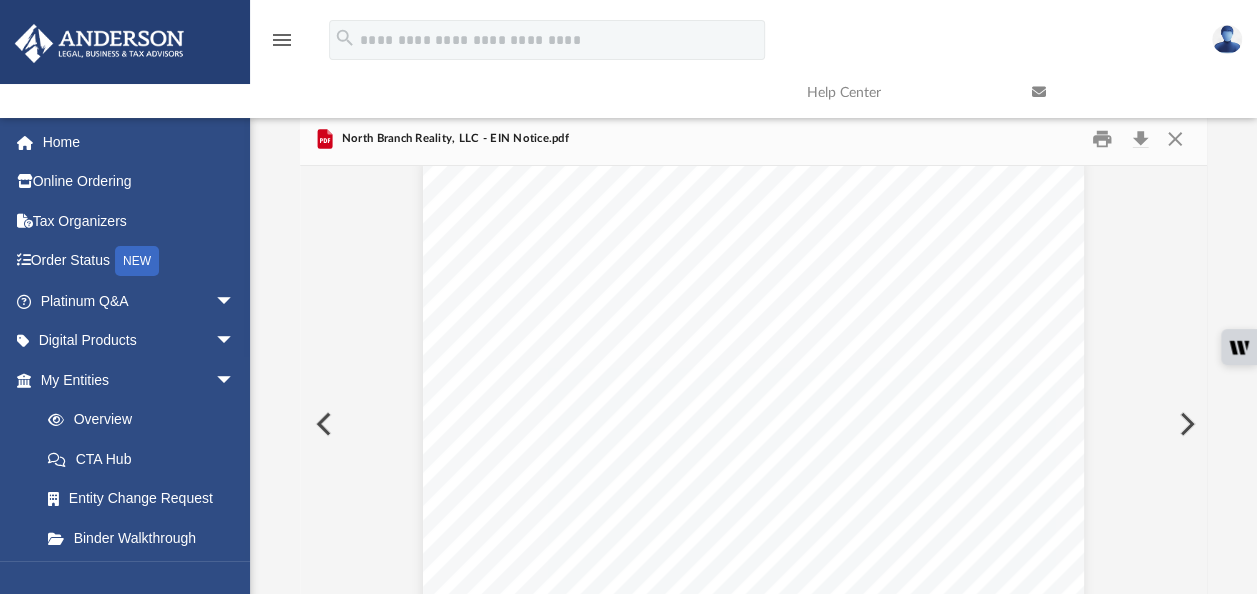 click at bounding box center [322, 424] 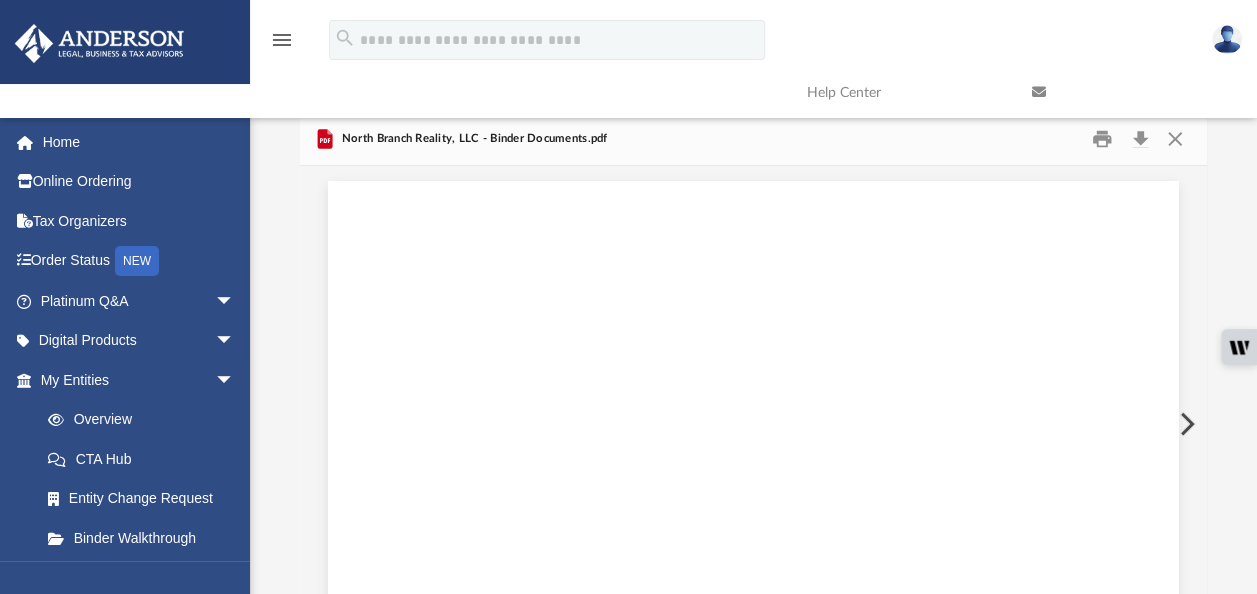 scroll, scrollTop: 88, scrollLeft: 0, axis: vertical 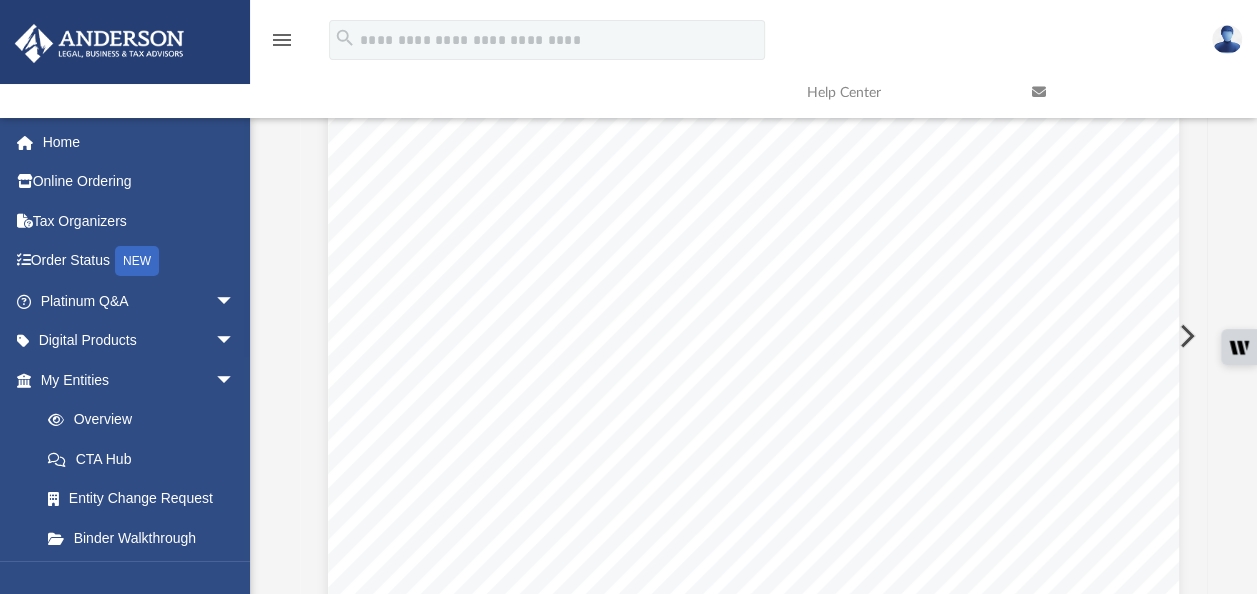 click on "Assignment of Membership Interest Page   2   of   2 4.   Release and Termination .   The Assignee hereby releases the Assignor from all obligations related to the Assigned Interest or as otherwise incurred by Assignor under the terms of the Operating Agreement with respect to the Assigned Interest. 5.   Completeness and Modification .   This Assignment constitutes the entire agreement between the parties hereto as to the subject matter hereof. 6.   Counterparts .   To facilitate execution, this Assignment may be executed in as many counterparts as may be required.   It shall not be necessary that the signature on behalf of both parties hereto appear on each counterpart hereof, and it shall be sufficient that the si gnature on behalf of each party hereto appear on one or more such counterparts.   All counterparts shall collectively constitute a single agreement. This Assignment (or counterpart thereof) signed by one or more of the parties and delivered b y facsimile shall be effective as an original. ASSIGNOR" at bounding box center [753, 642] 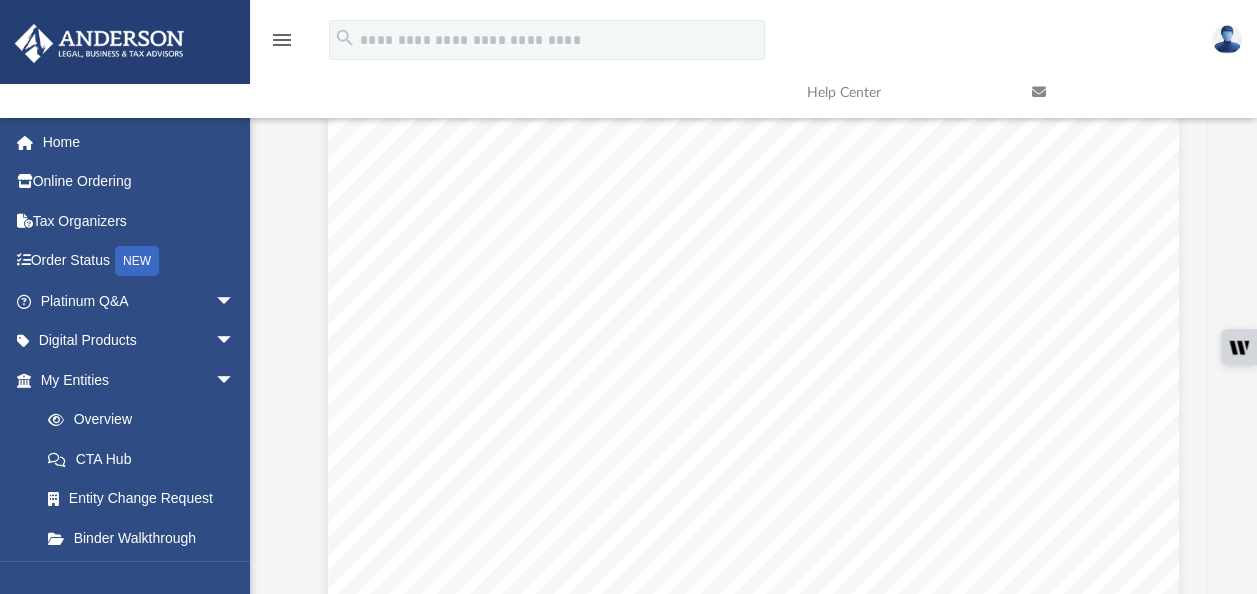scroll, scrollTop: 64583, scrollLeft: 0, axis: vertical 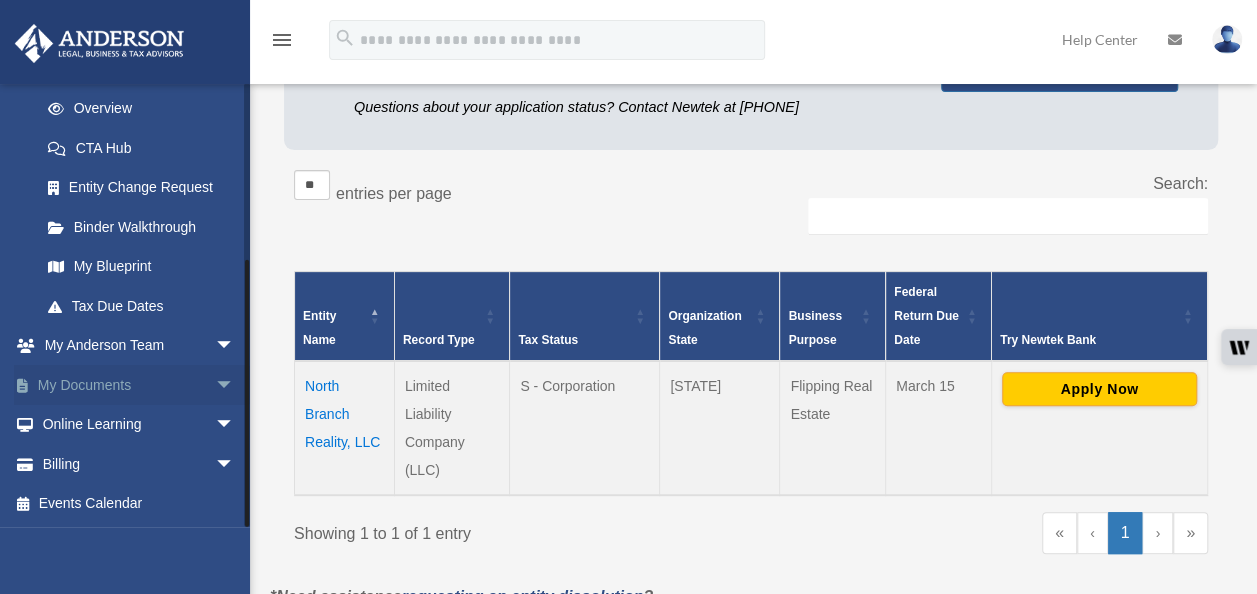 click on "My Documents arrow_drop_down" at bounding box center (139, 385) 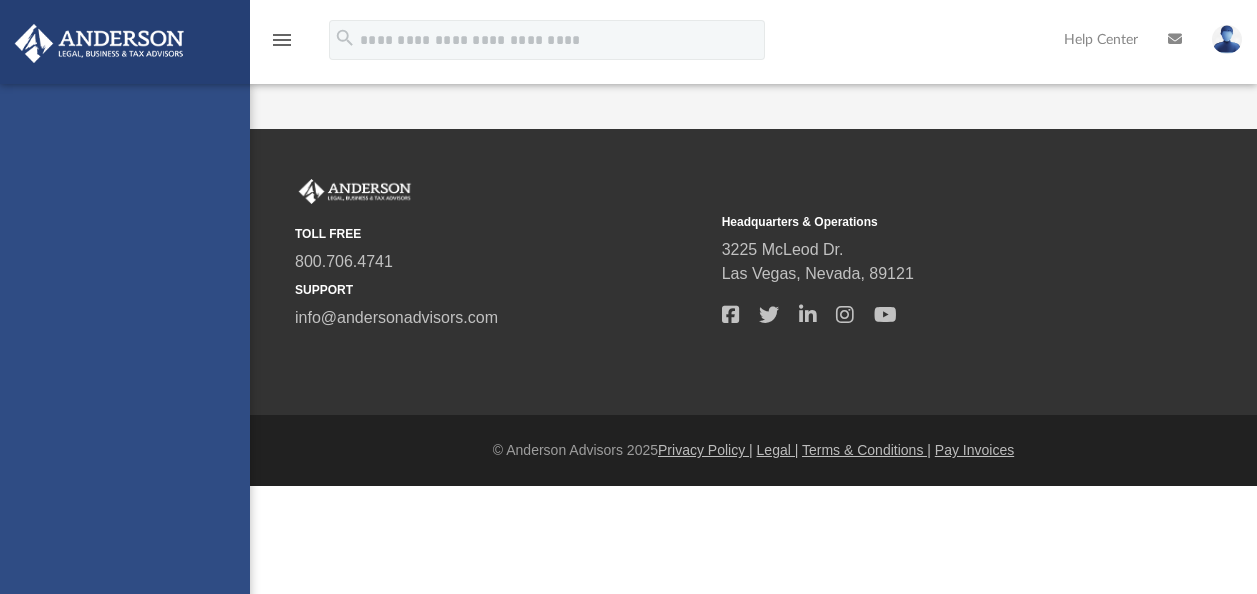 scroll, scrollTop: 0, scrollLeft: 0, axis: both 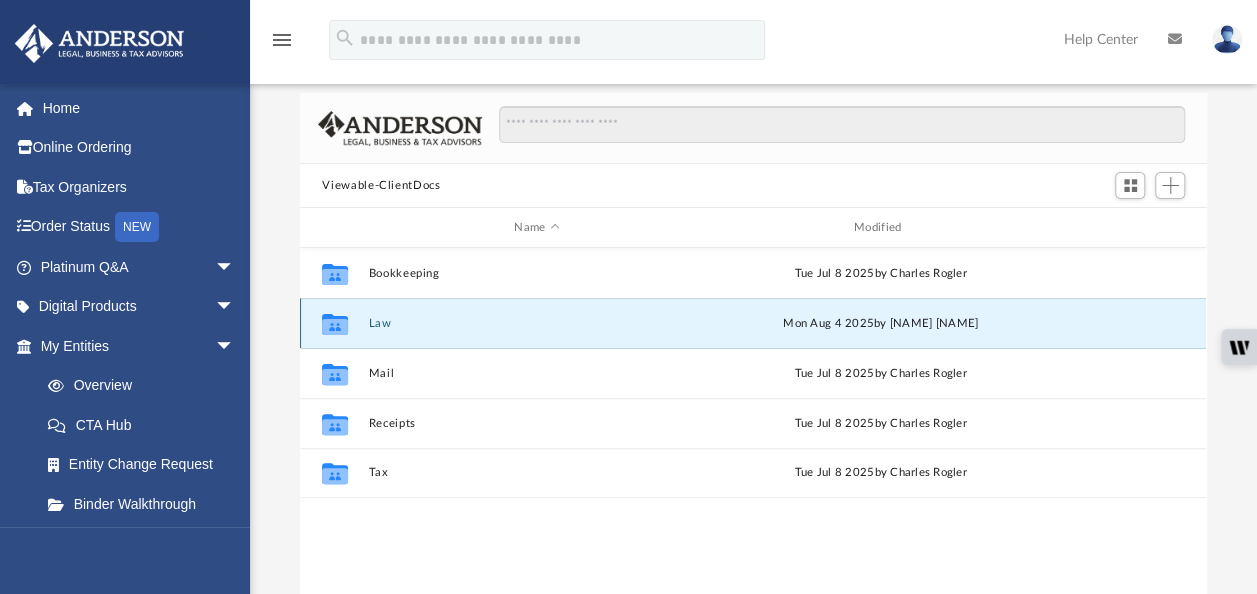 click on "Law" at bounding box center [537, 323] 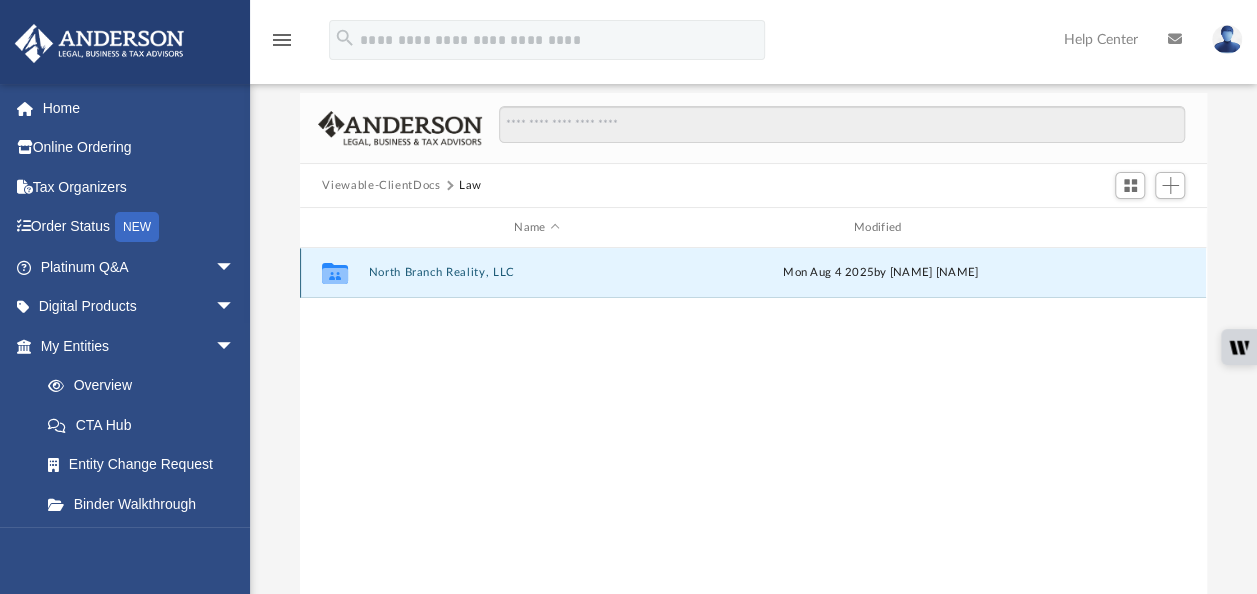 click on "North Branch Reality, LLC" at bounding box center [537, 272] 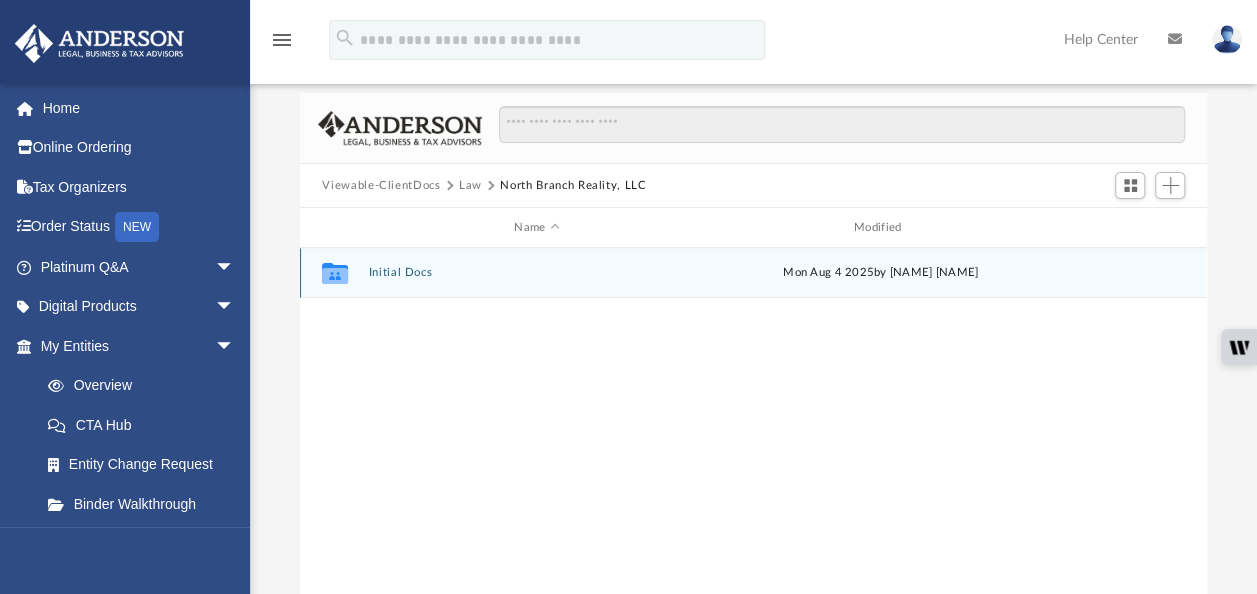 click on "Collaborated Folder Initial Docs Mon Aug 4 2025  by [NAME] [NAME]" at bounding box center [753, 273] 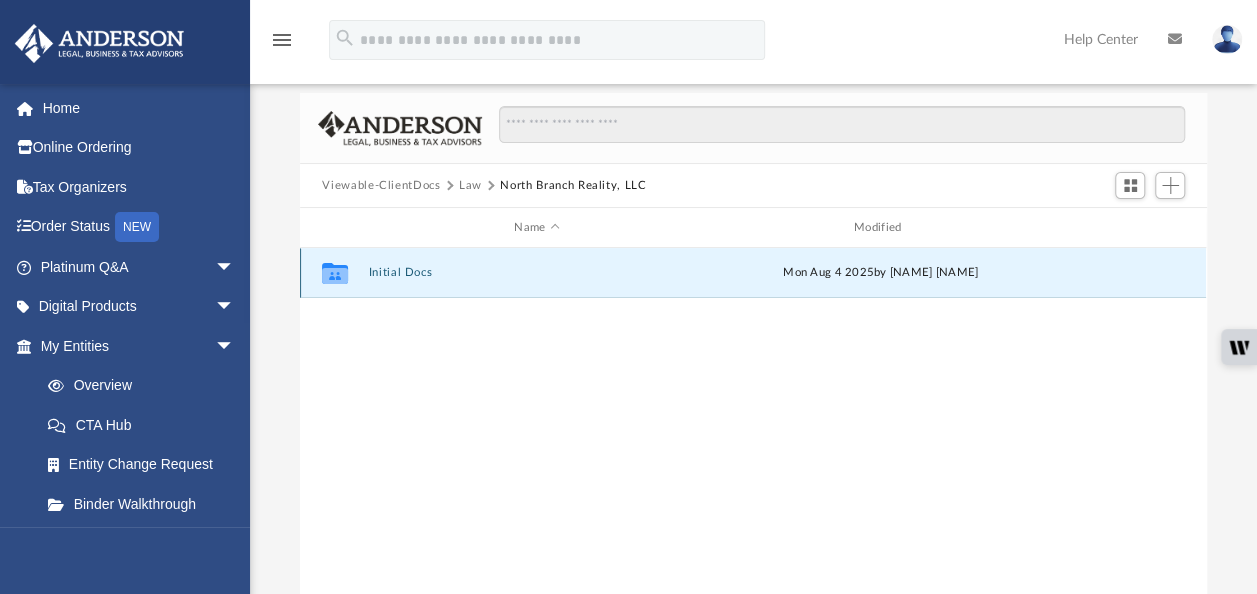 click on "Initial Docs" at bounding box center (537, 272) 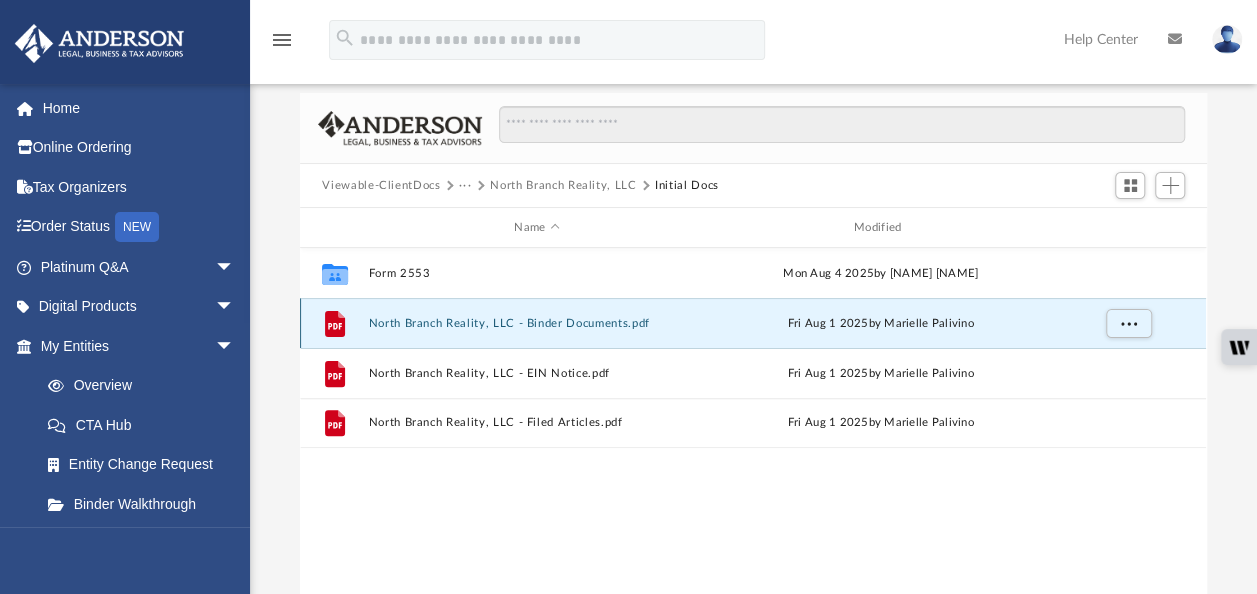 click on "North Branch Reality, LLC - Binder Documents.pdf" at bounding box center [537, 323] 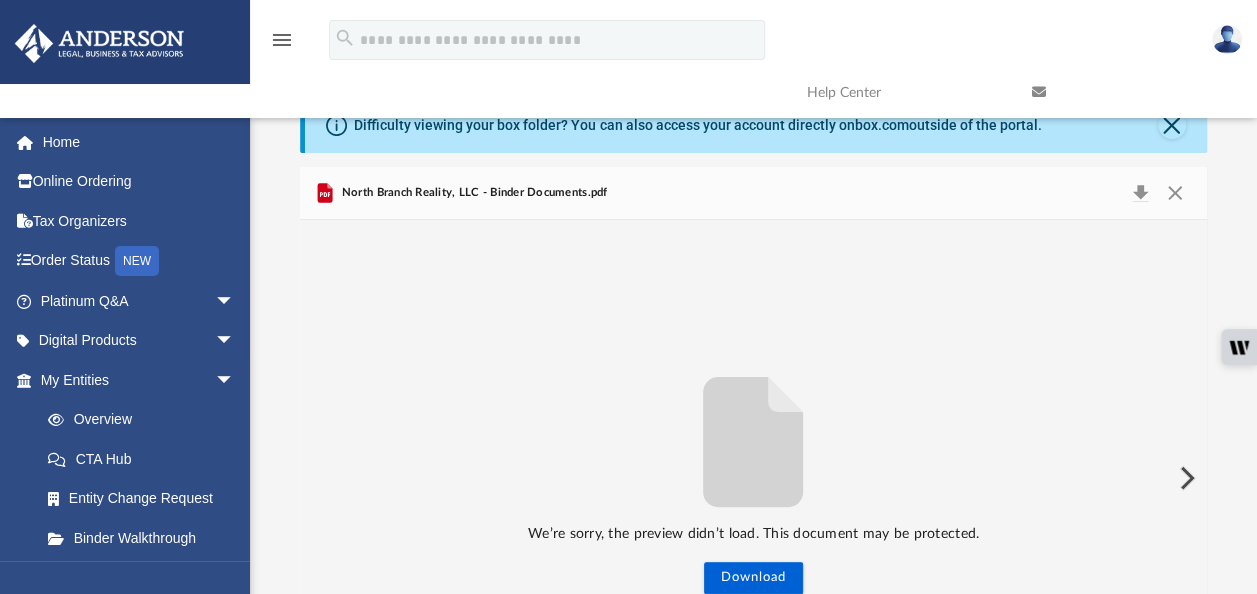 scroll, scrollTop: 0, scrollLeft: 0, axis: both 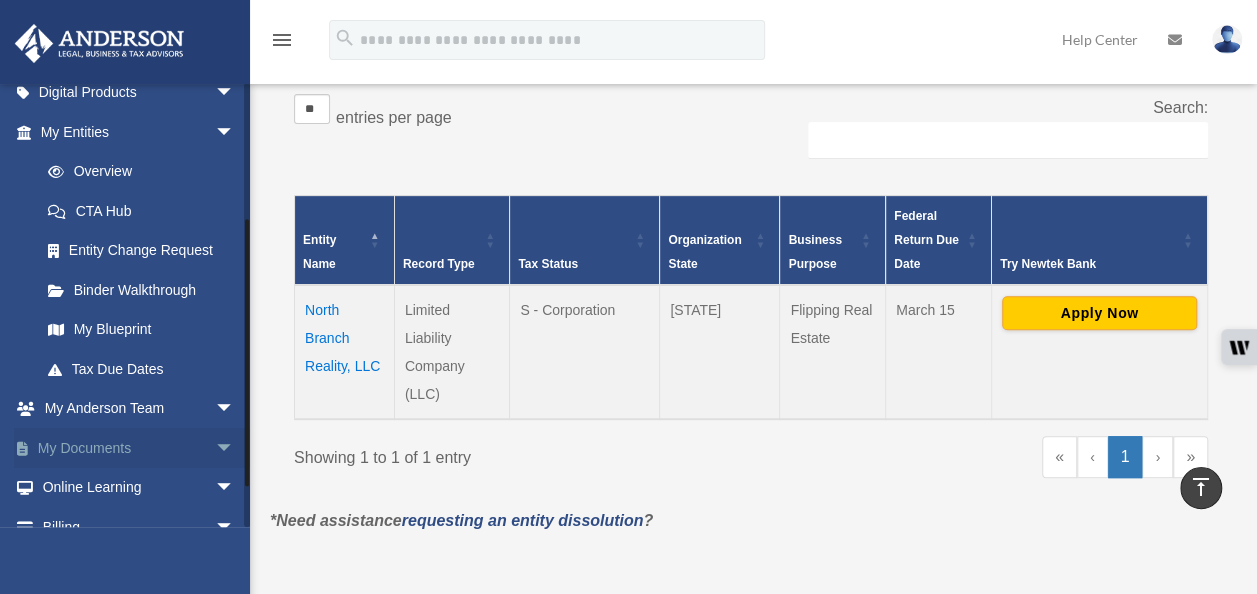 click on "My Documents arrow_drop_down" at bounding box center (139, 448) 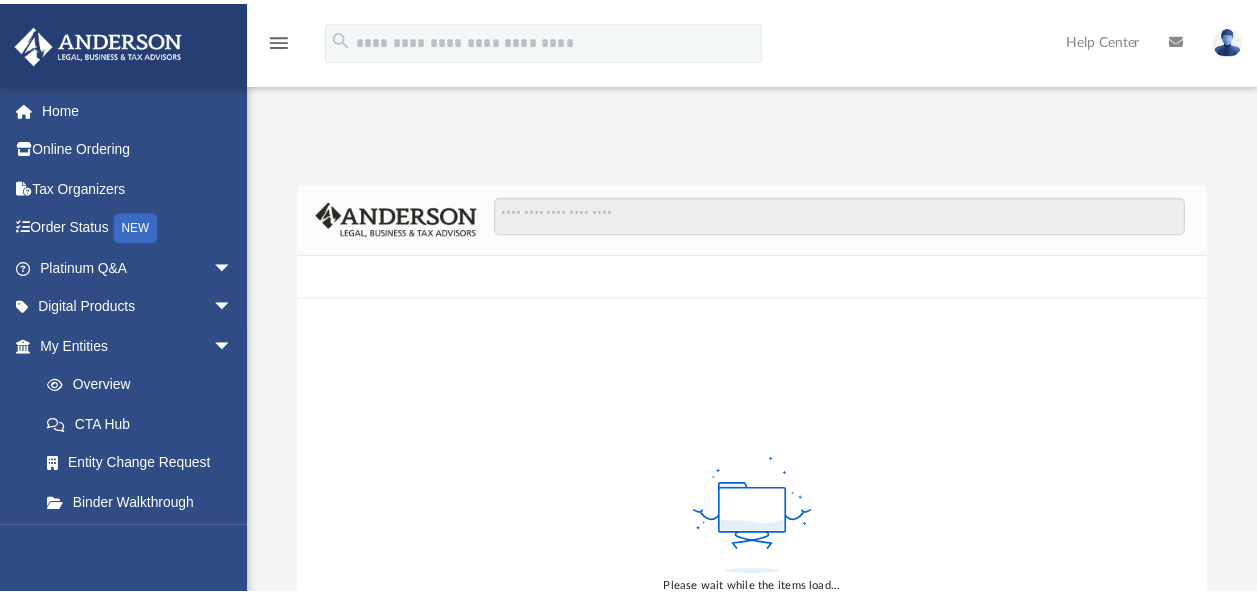 scroll, scrollTop: 0, scrollLeft: 0, axis: both 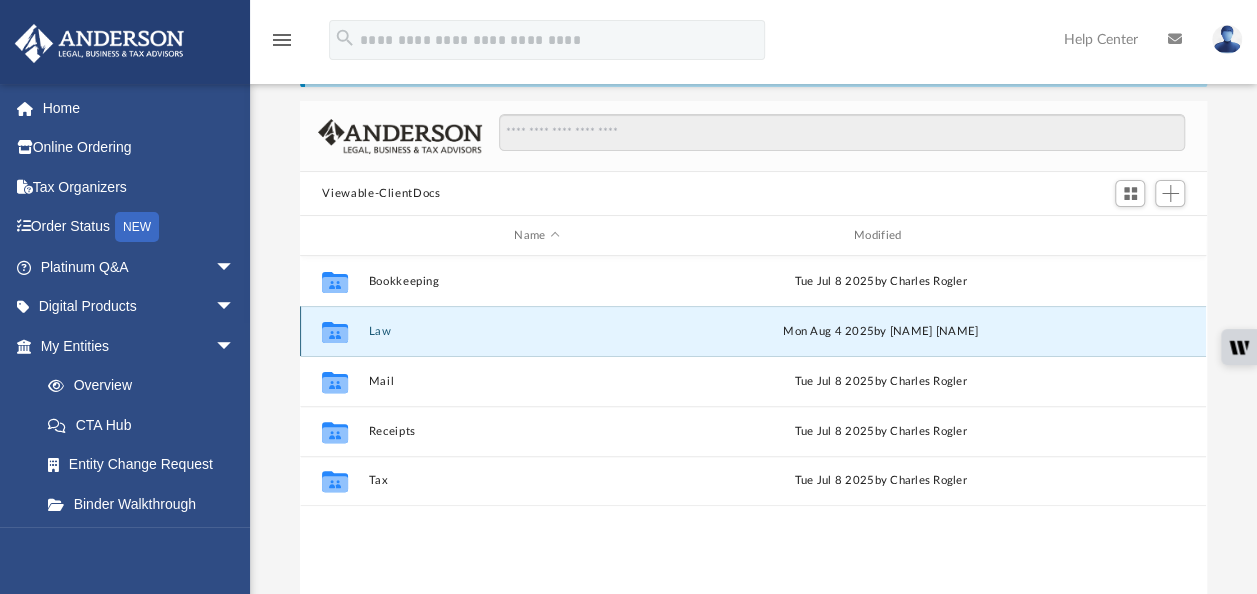 click on "Law" at bounding box center [537, 331] 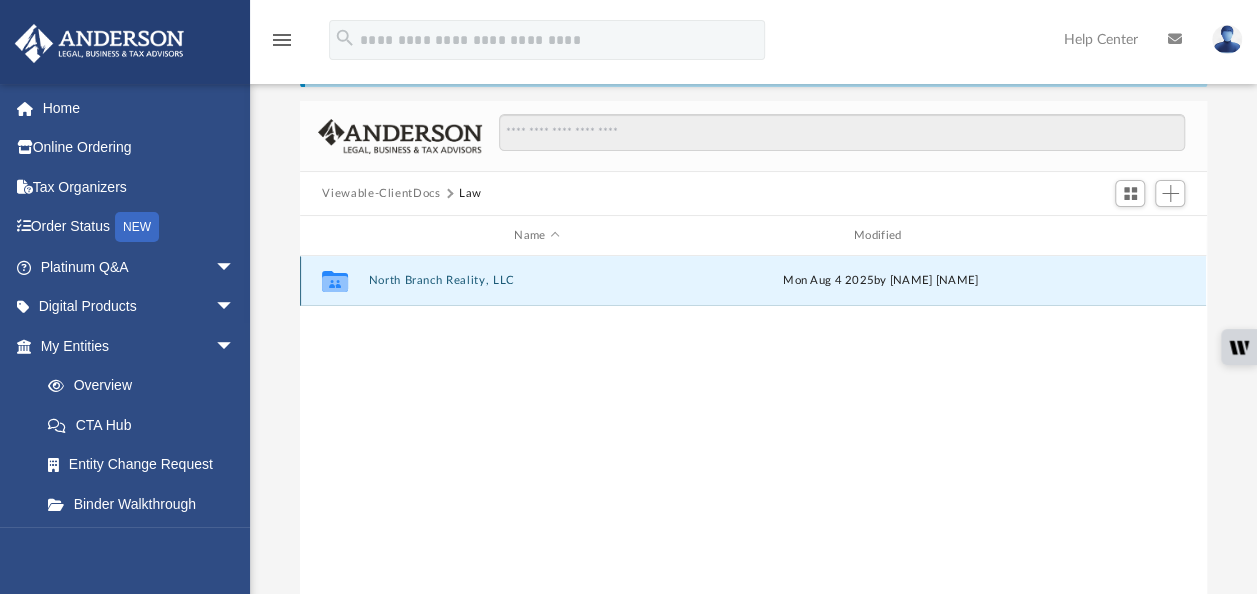 click on "North Branch Reality, LLC" at bounding box center [537, 280] 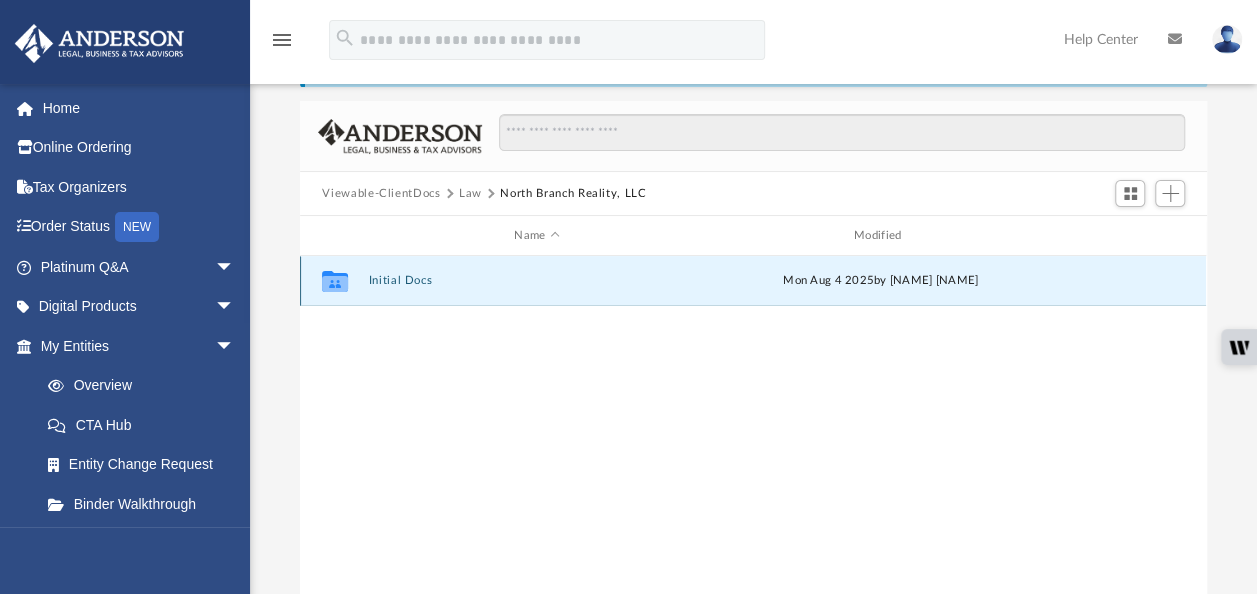 click on "Initial Docs" at bounding box center (537, 280) 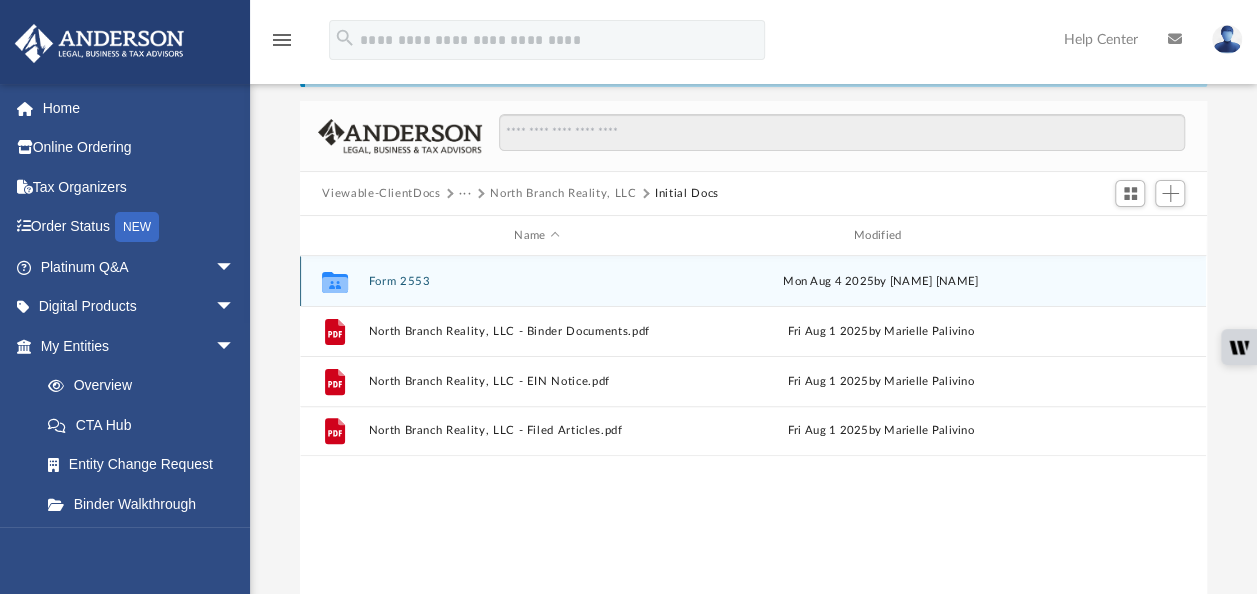 scroll, scrollTop: 98, scrollLeft: 0, axis: vertical 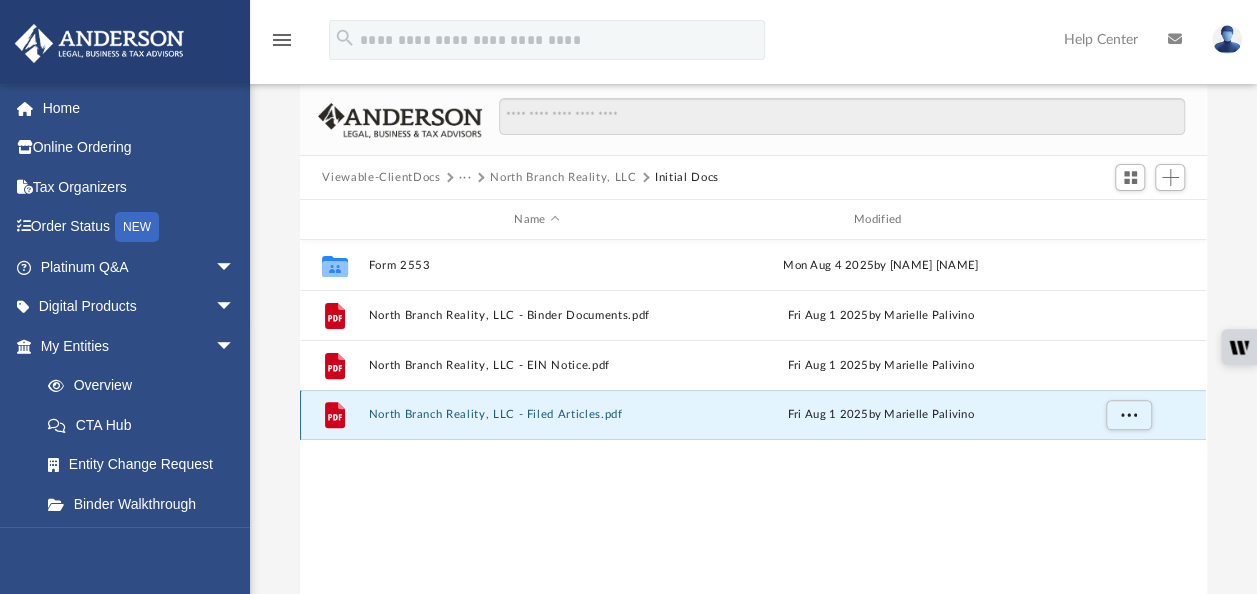click on "North Branch Reality, LLC - Filed Articles.pdf" at bounding box center [537, 414] 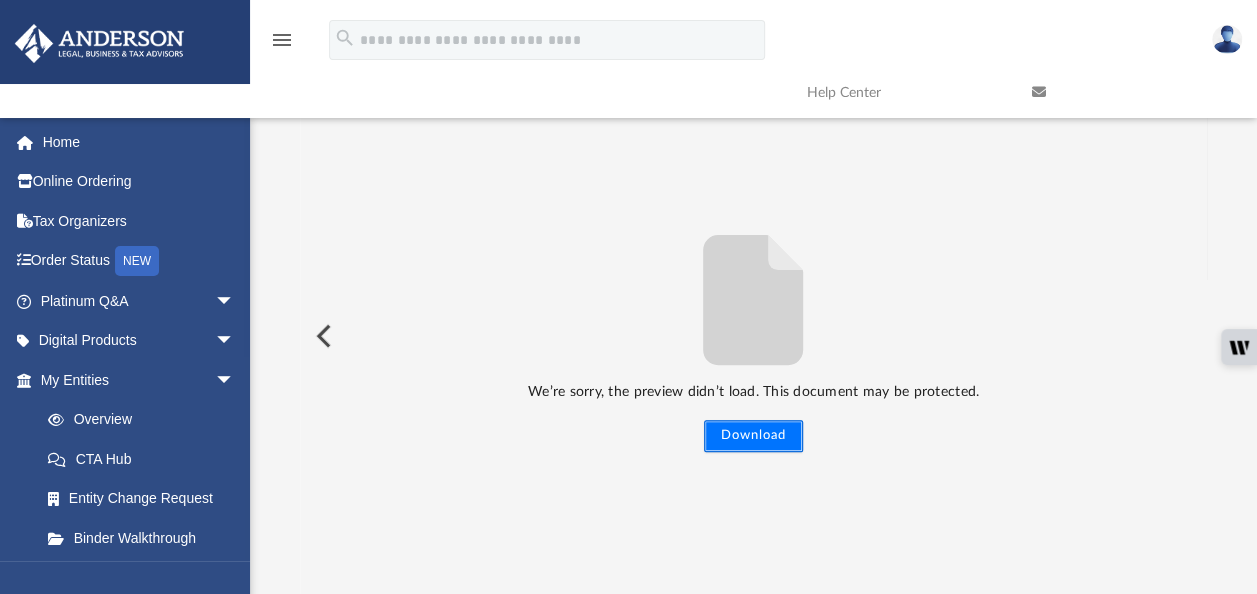 click on "Download" at bounding box center (753, 436) 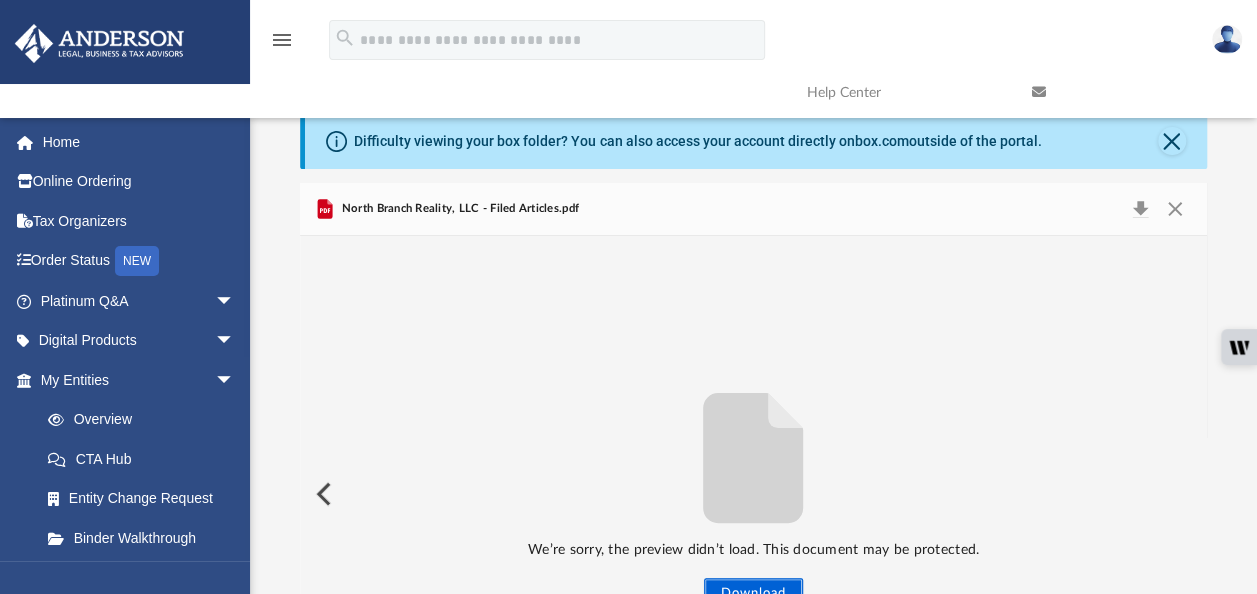 scroll, scrollTop: 148, scrollLeft: 0, axis: vertical 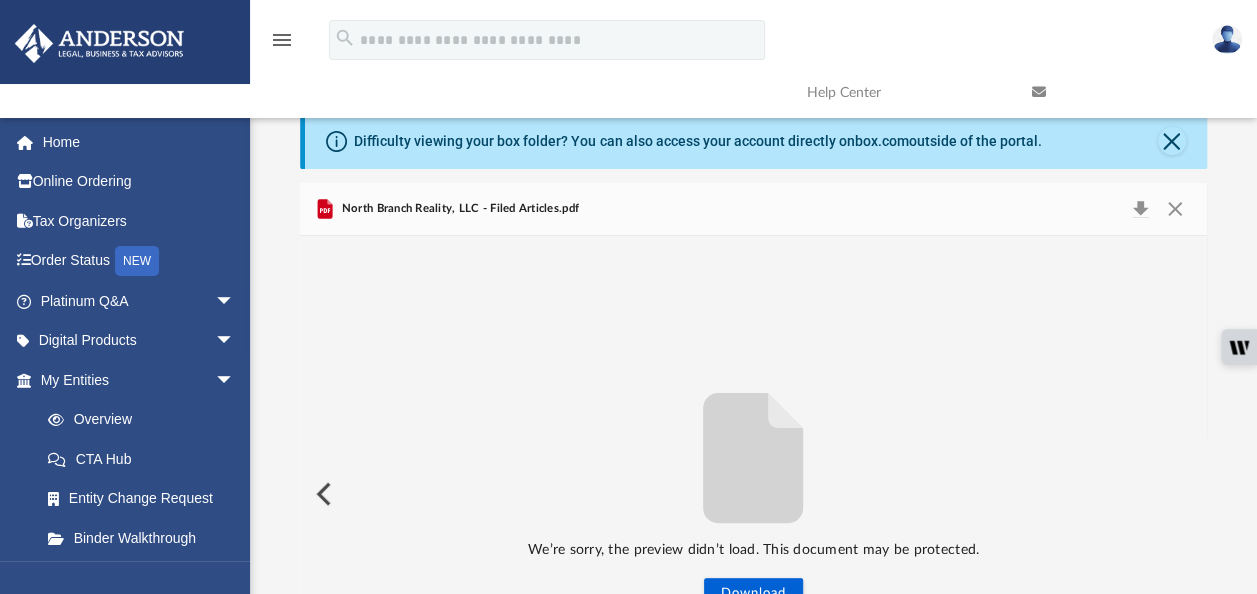 click on "North Branch Reality, LLC - Filed Articles.pdf" at bounding box center (457, 209) 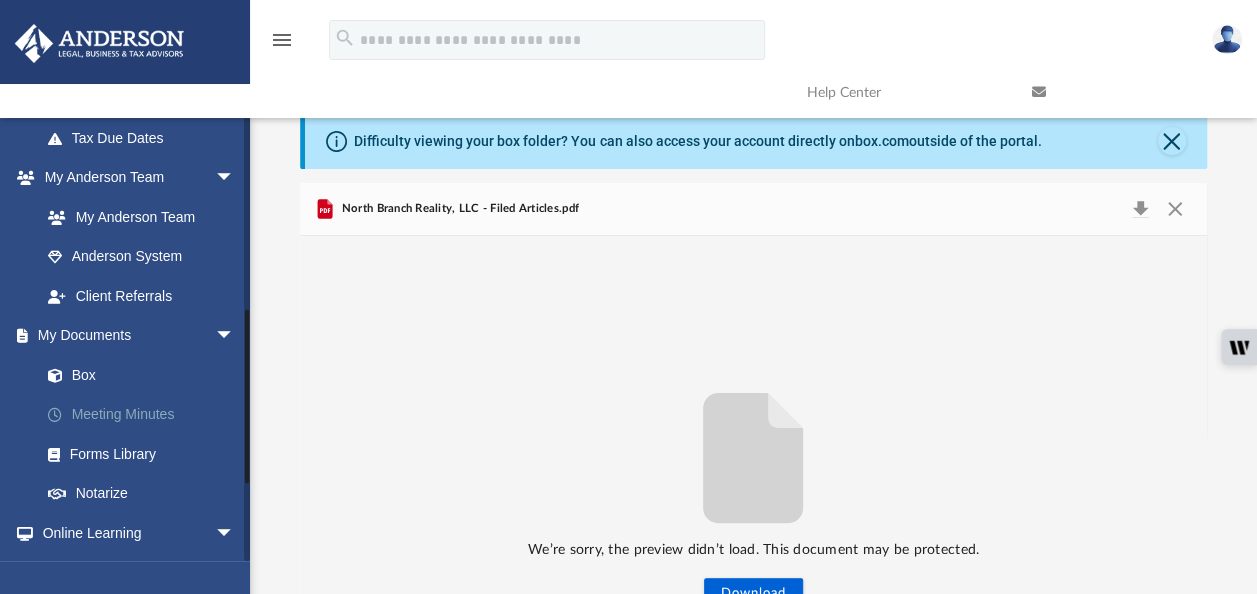 scroll, scrollTop: 480, scrollLeft: 0, axis: vertical 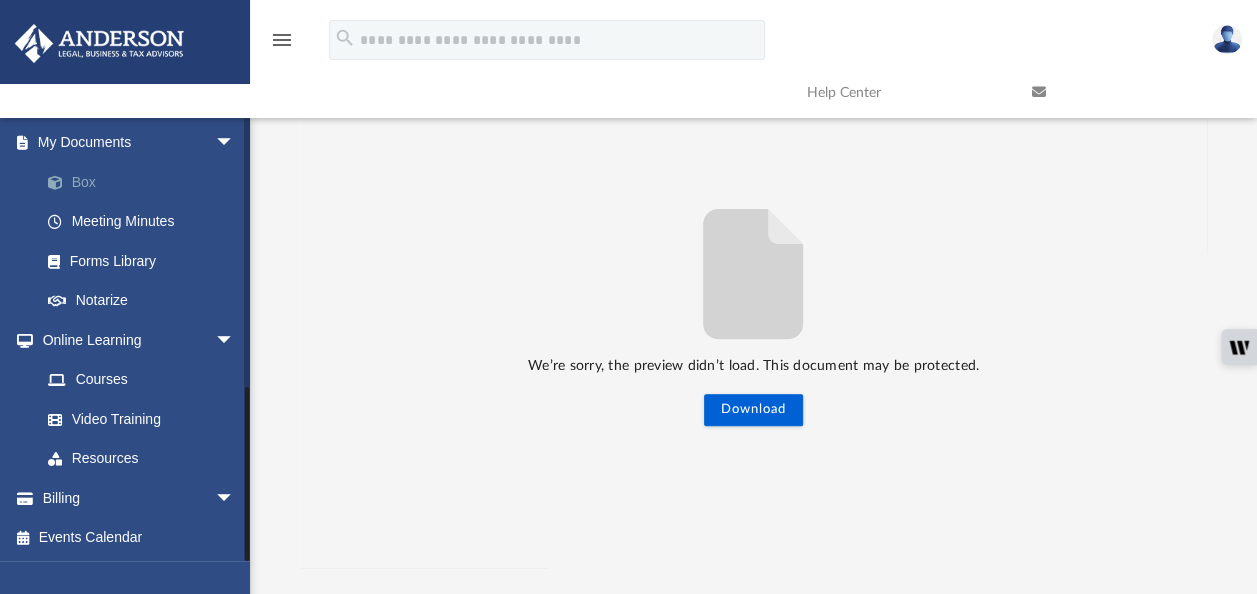 click on "Box" at bounding box center (146, 182) 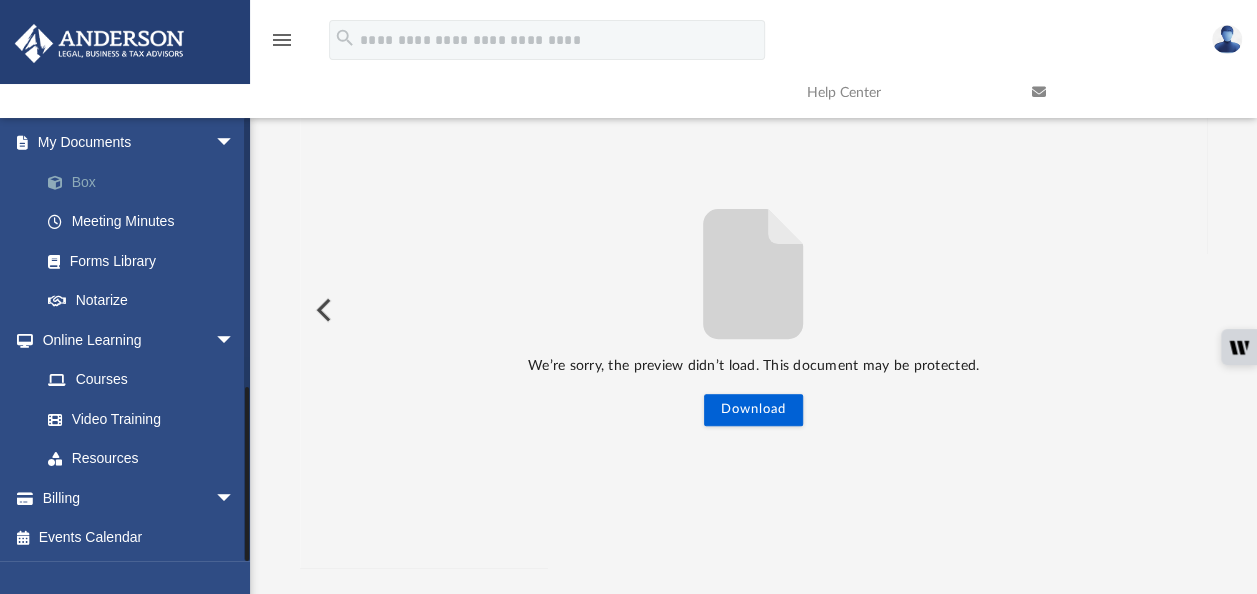 click on "Box" at bounding box center (146, 182) 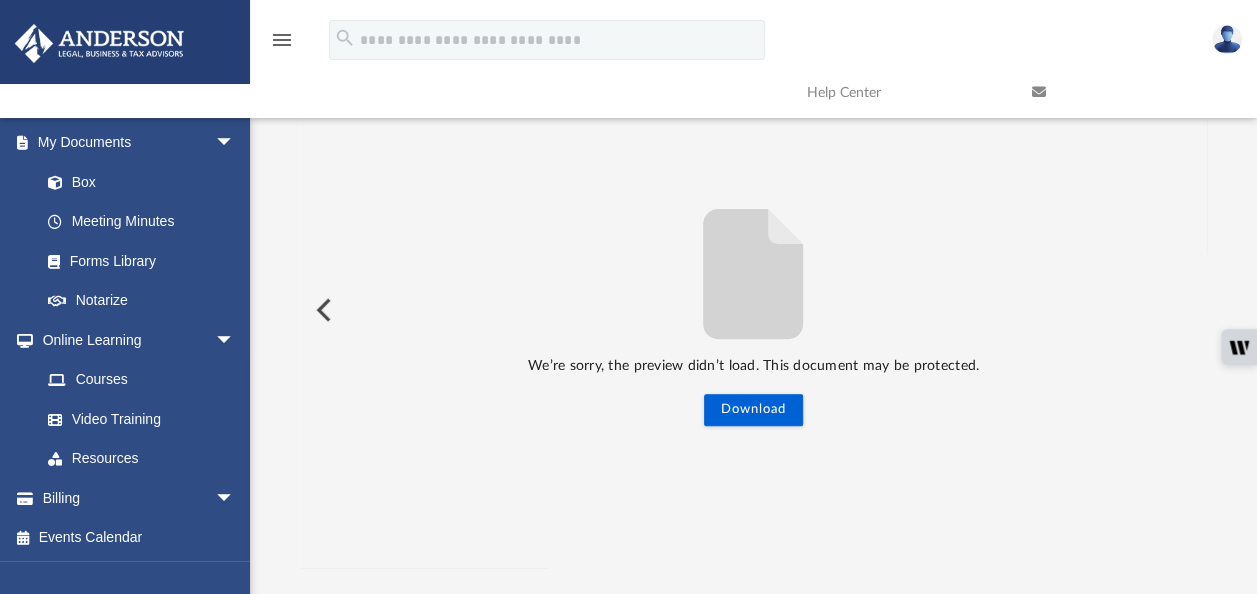 scroll, scrollTop: 0, scrollLeft: 0, axis: both 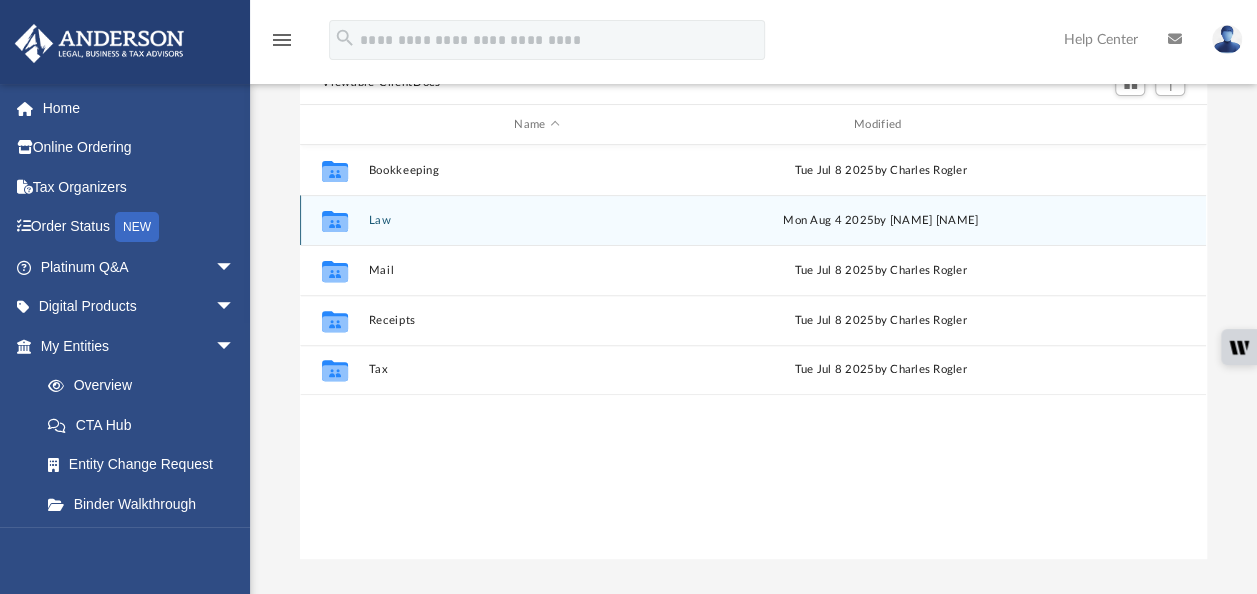 click on "Law" at bounding box center [537, 220] 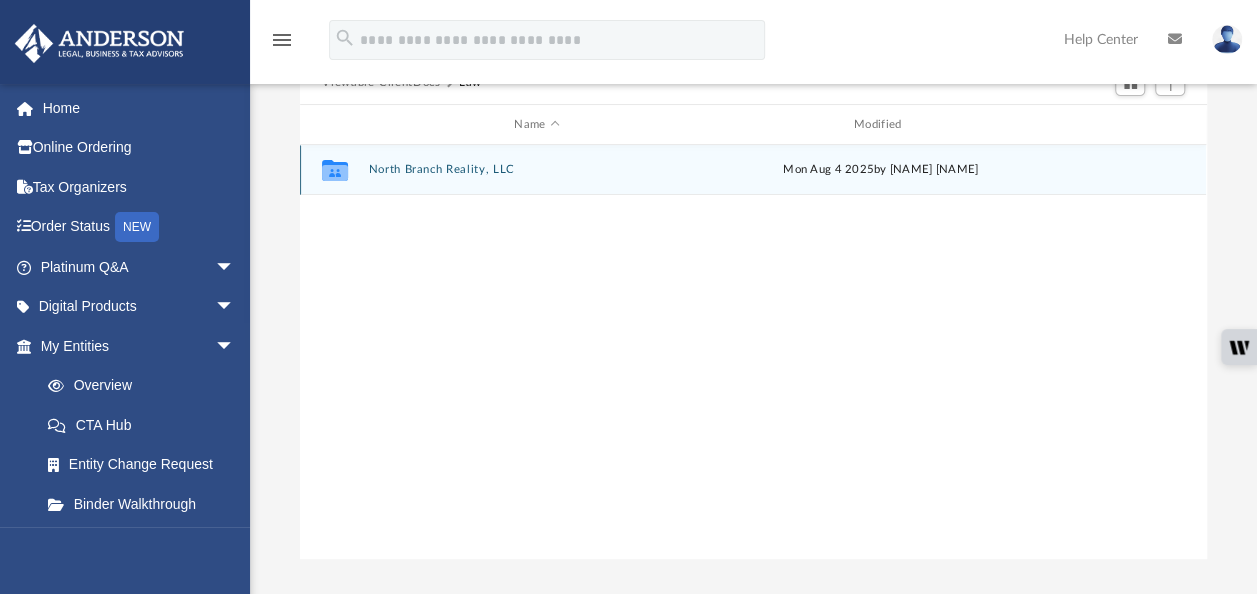 click on "Collaborated Folder North Branch Reality, LLC Mon Aug 4 2025  by [NAME] [NAME]" at bounding box center [753, 170] 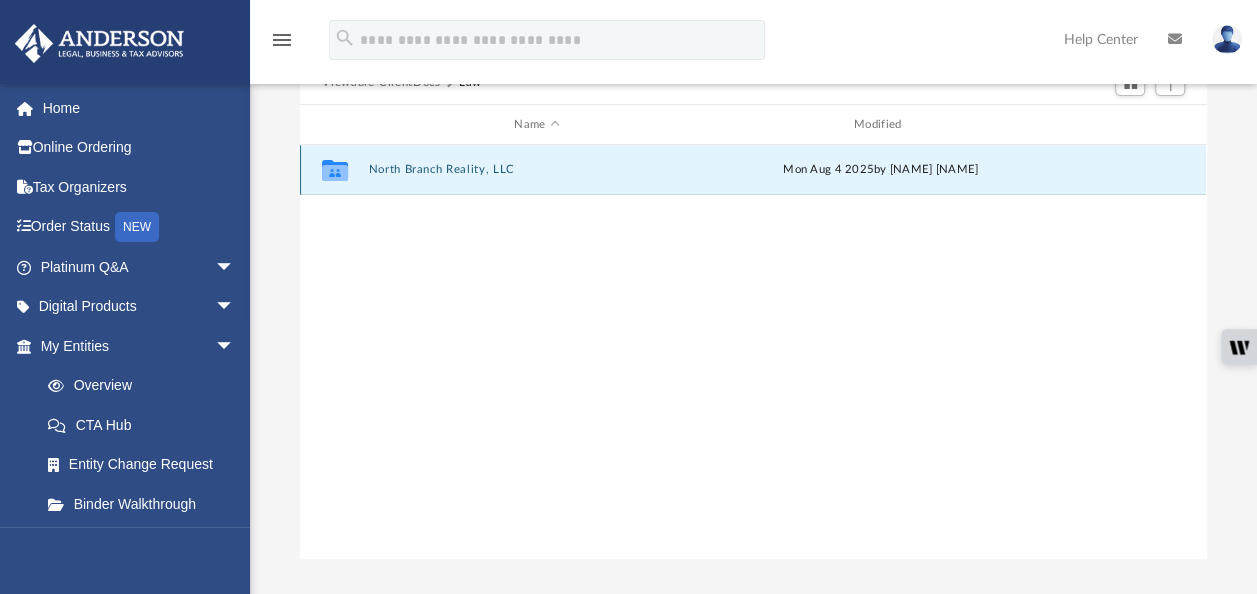 click on "North Branch Reality, LLC" at bounding box center [537, 169] 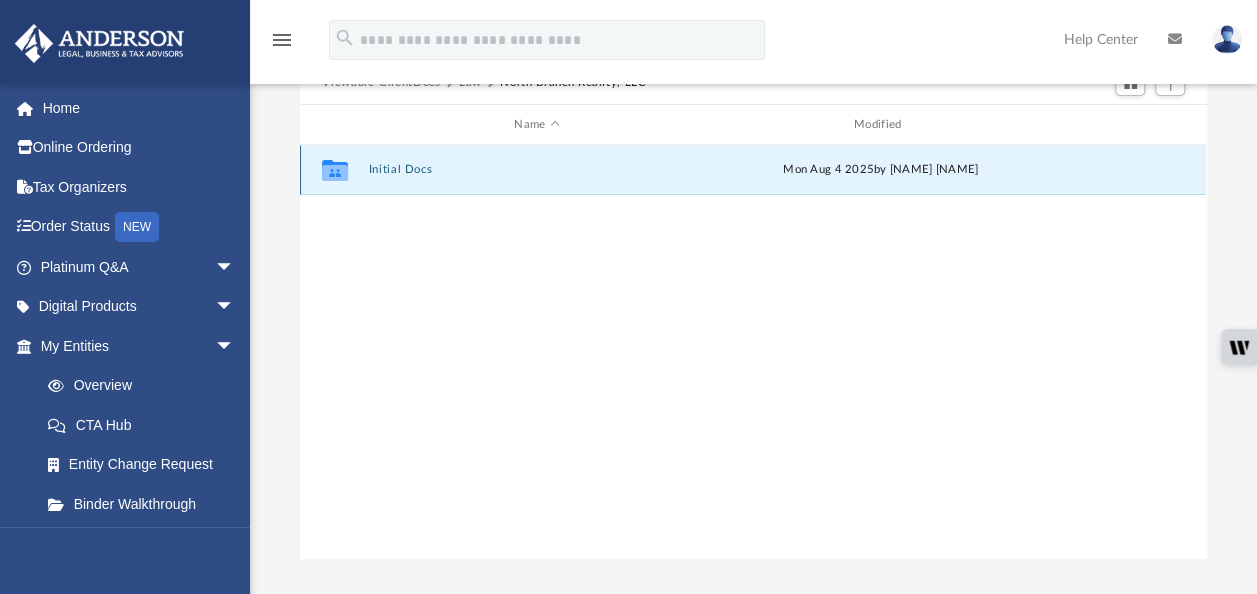 click on "Initial Docs" at bounding box center (537, 169) 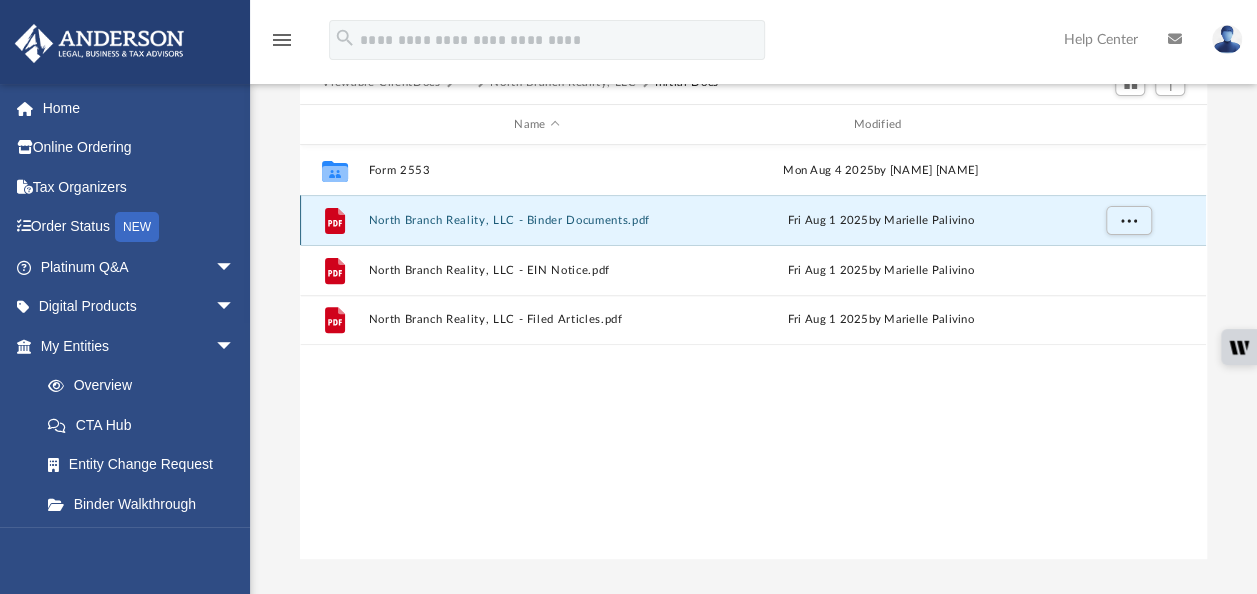 click on "North Branch Reality, LLC - Binder Documents.pdf" at bounding box center (537, 220) 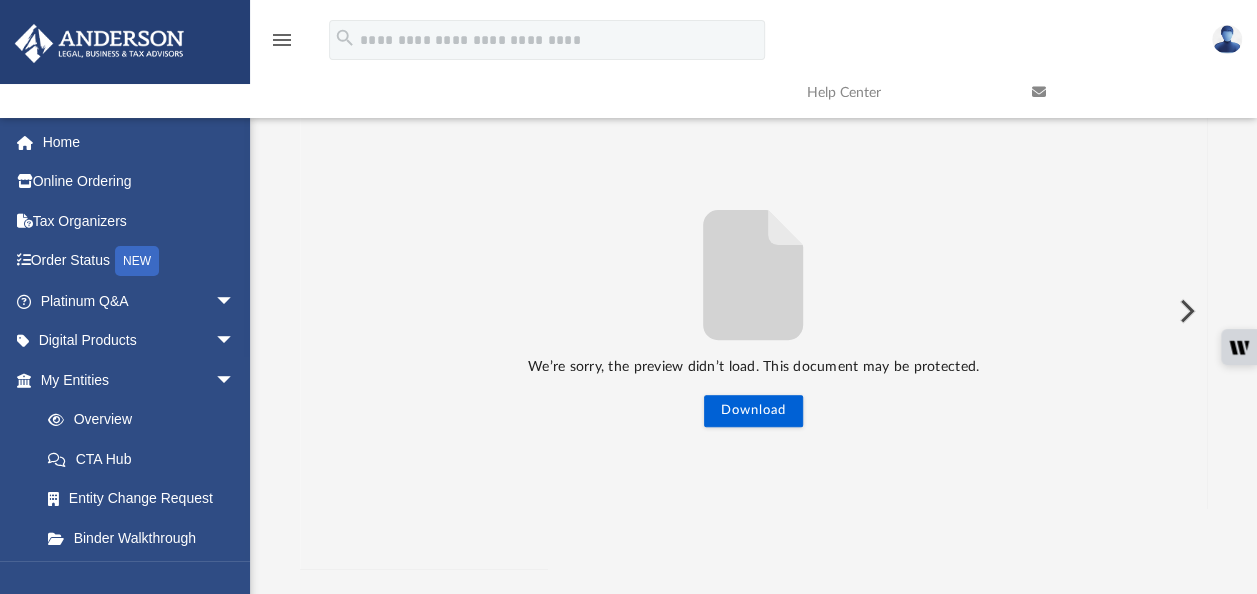 scroll, scrollTop: 0, scrollLeft: 0, axis: both 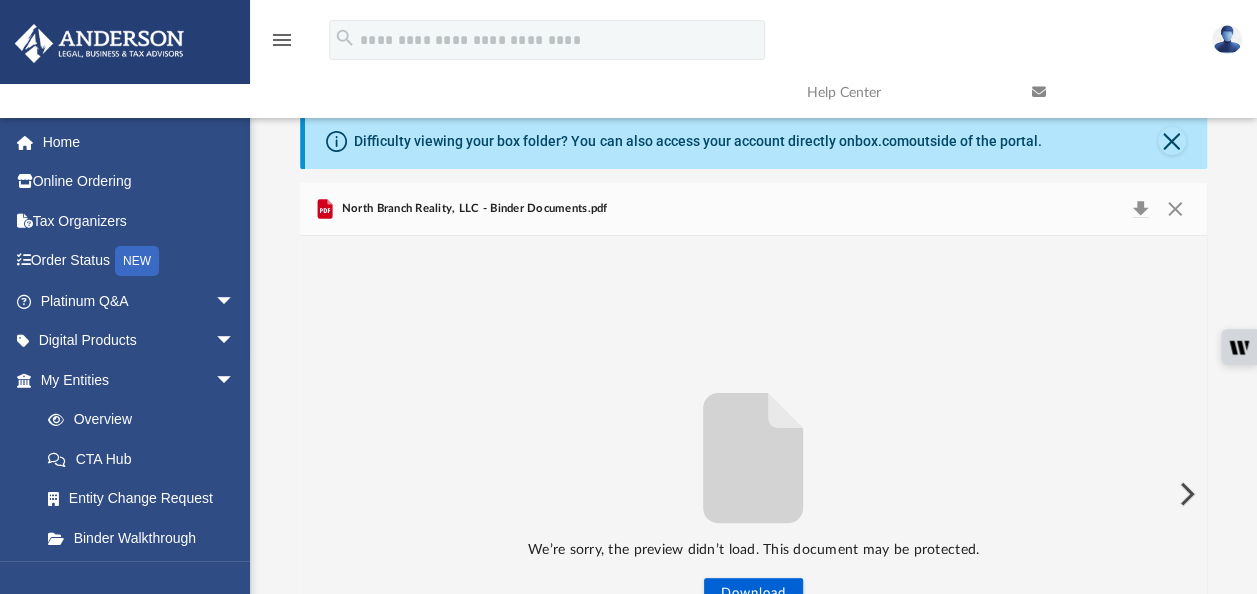 click on "North Branch Reality, LLC - Binder Documents.pdf" at bounding box center [472, 209] 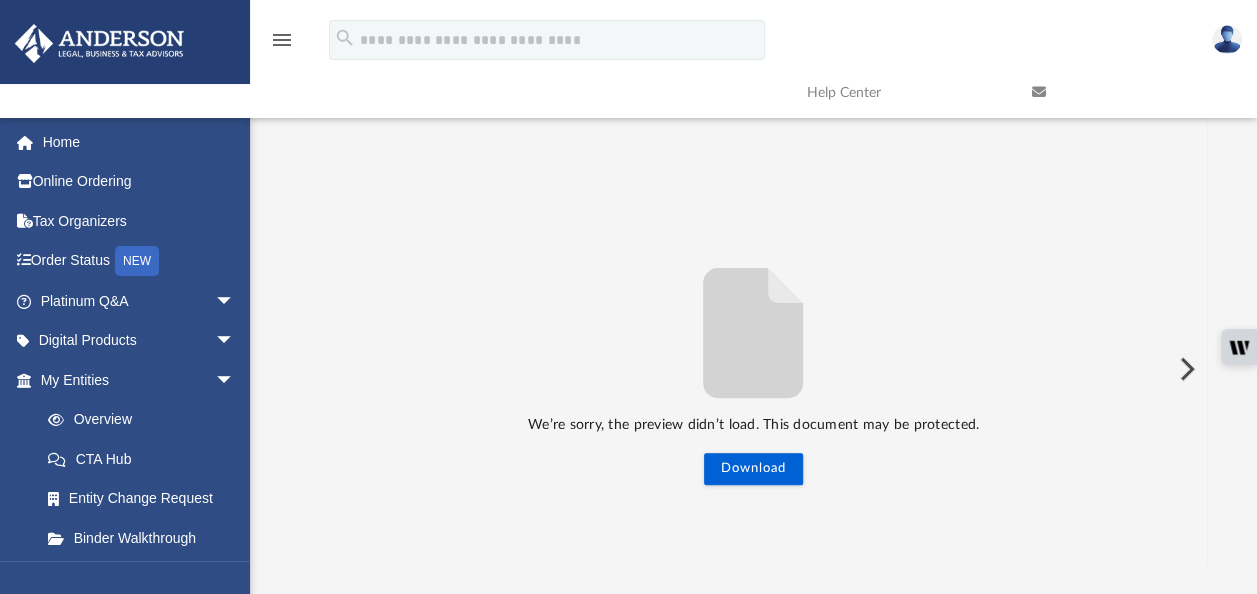 scroll, scrollTop: 127, scrollLeft: 0, axis: vertical 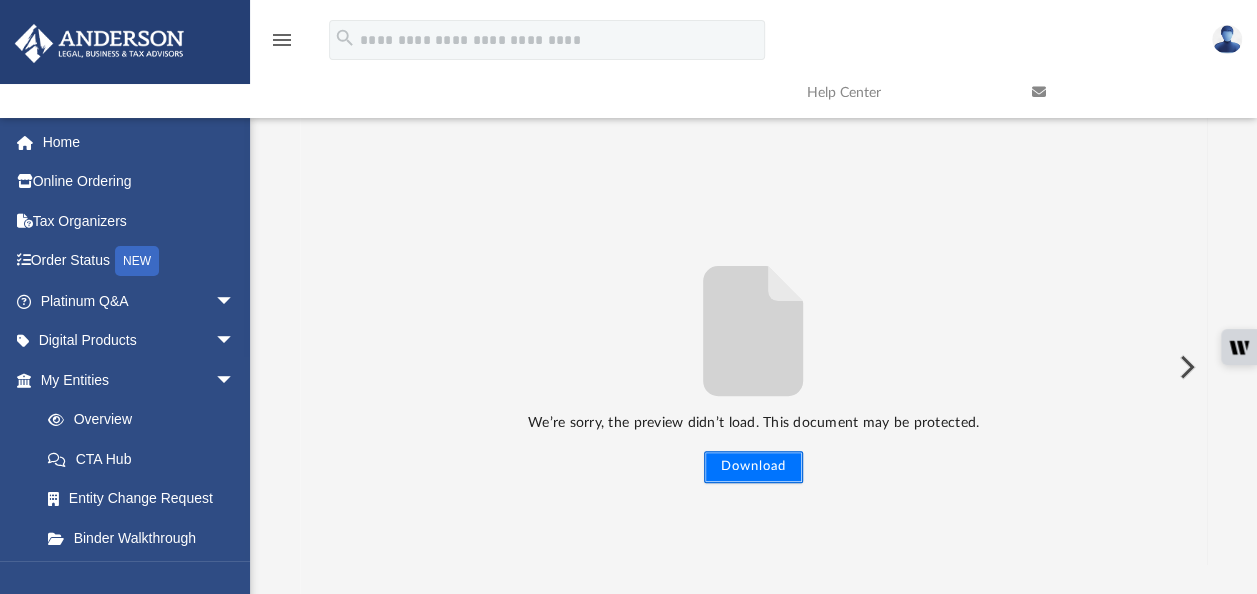 click on "Download" at bounding box center [753, 467] 